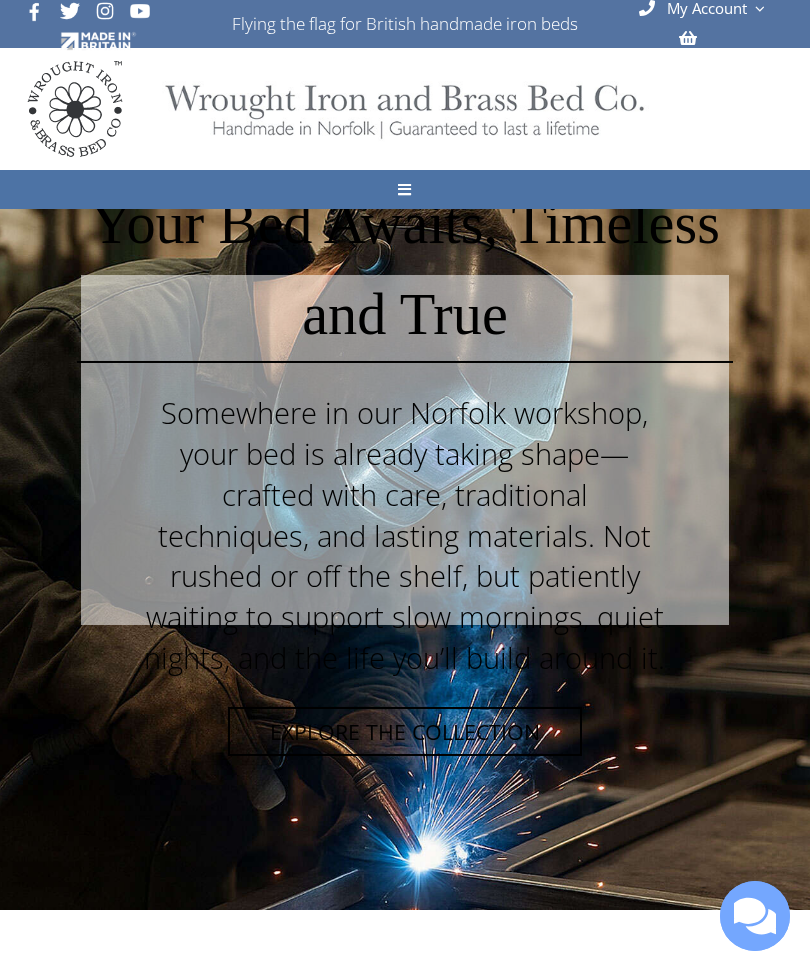 scroll, scrollTop: 0, scrollLeft: 0, axis: both 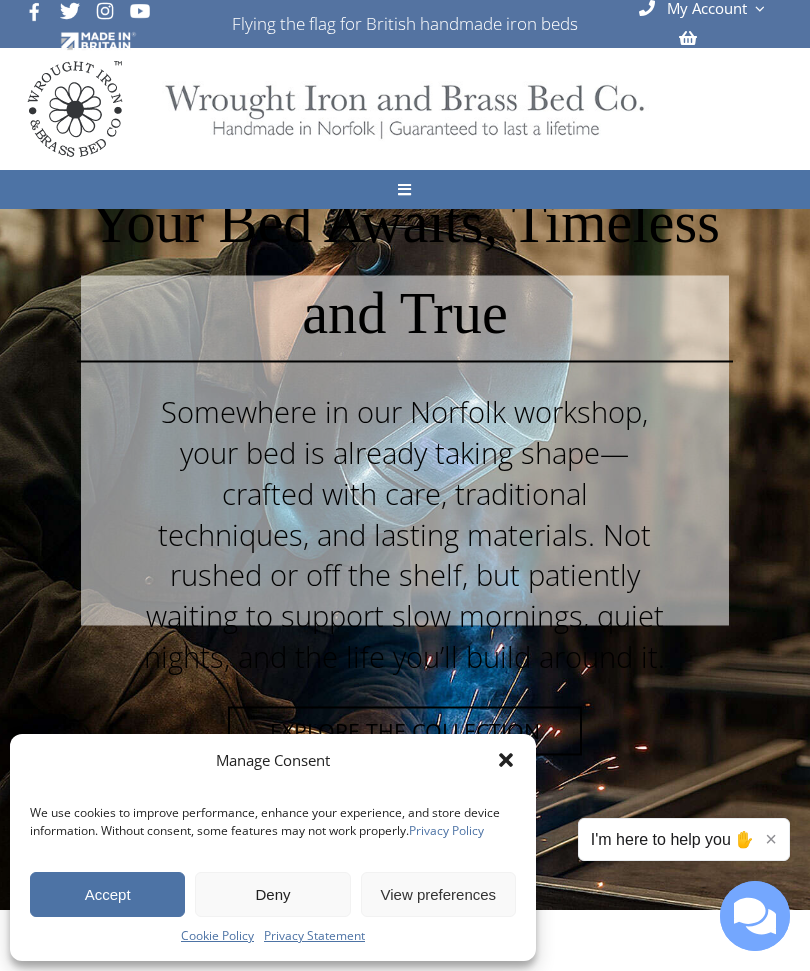 click 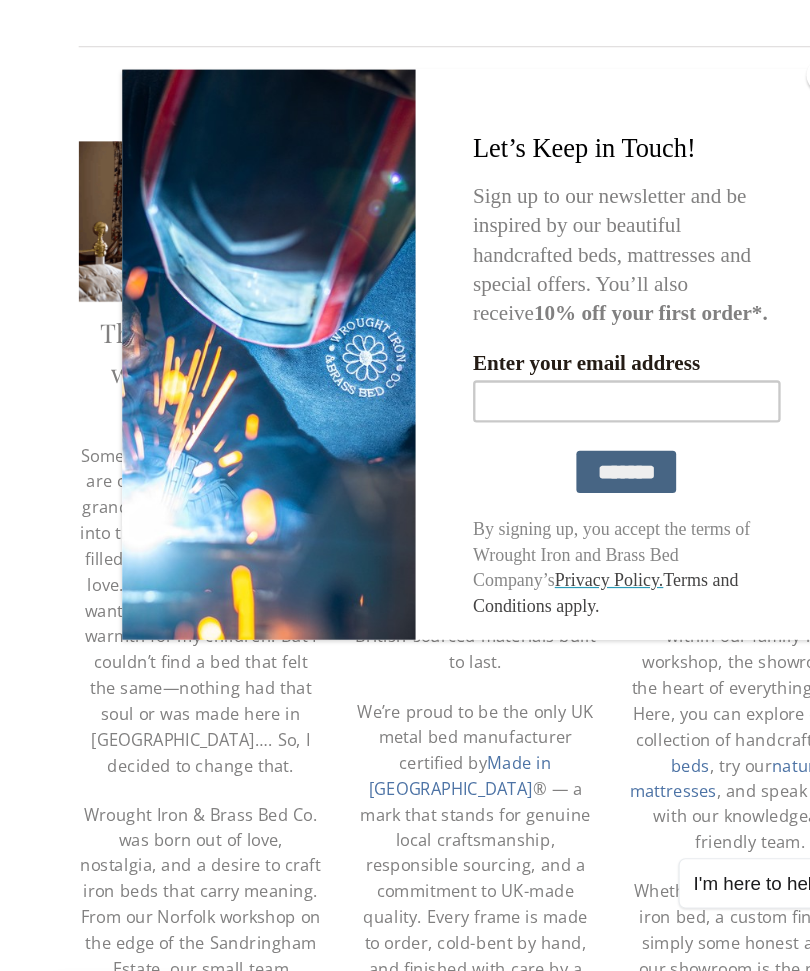 scroll, scrollTop: 2714, scrollLeft: 0, axis: vertical 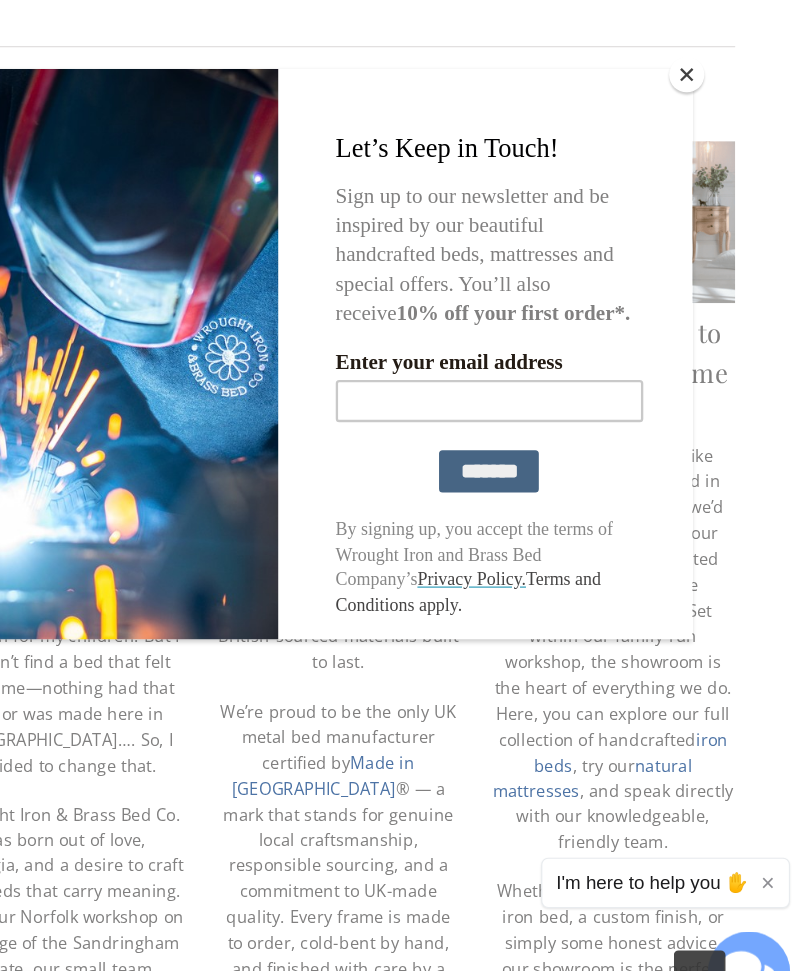 click at bounding box center (702, 151) 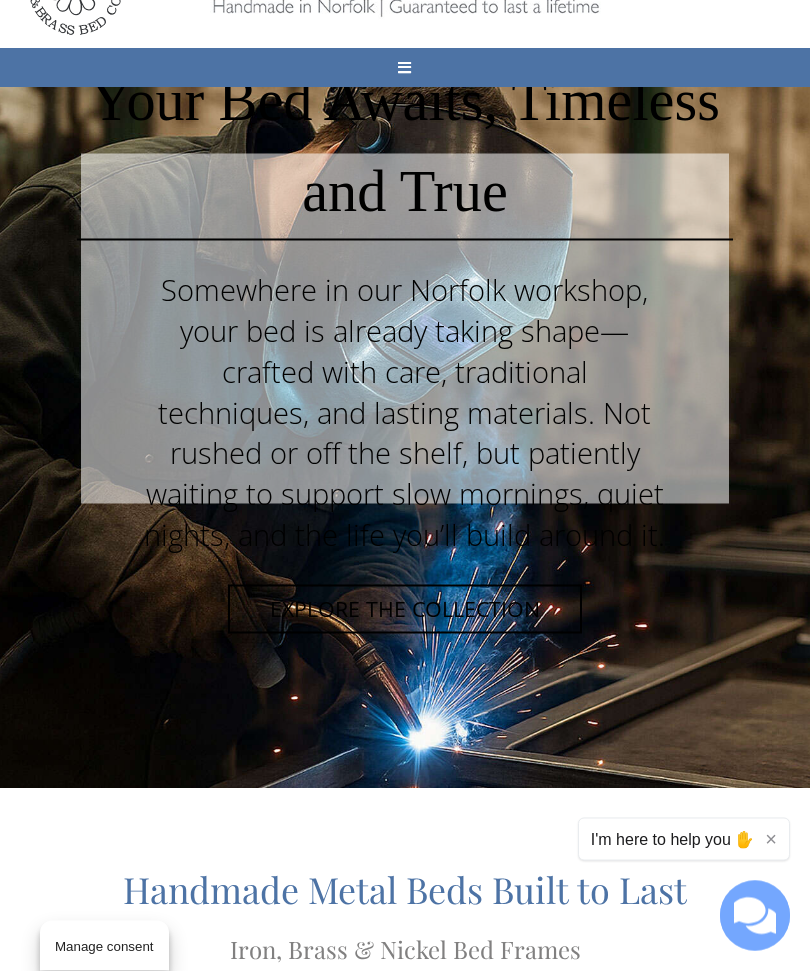 scroll, scrollTop: 0, scrollLeft: 0, axis: both 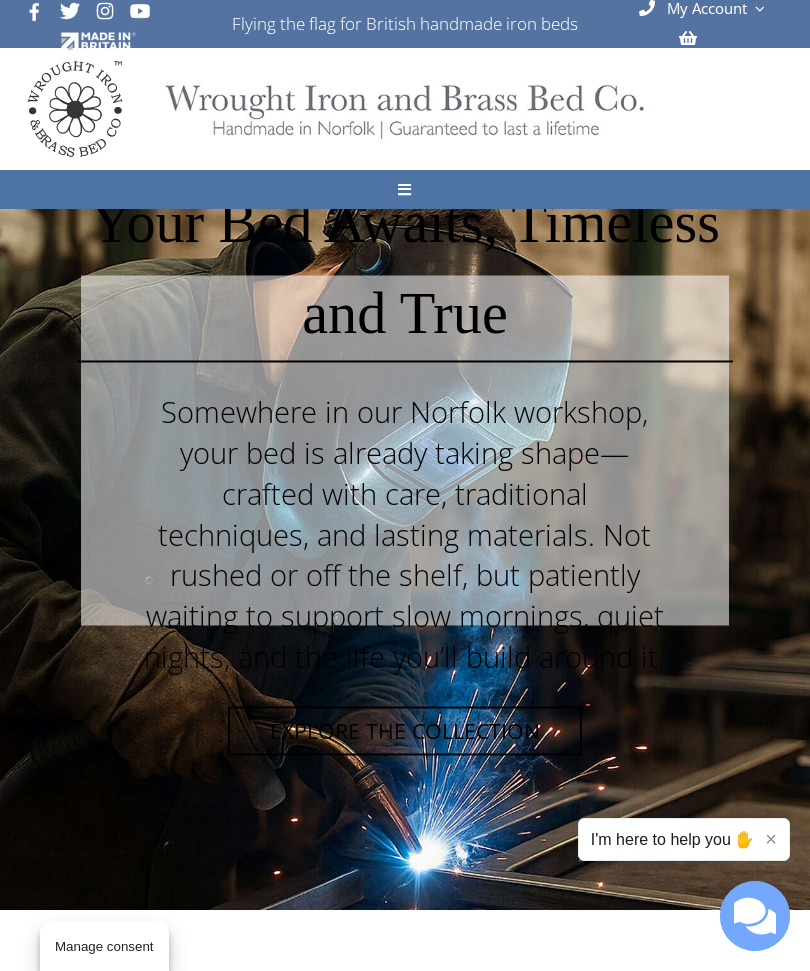 click on "Toggle Navigation" at bounding box center (404, 189) 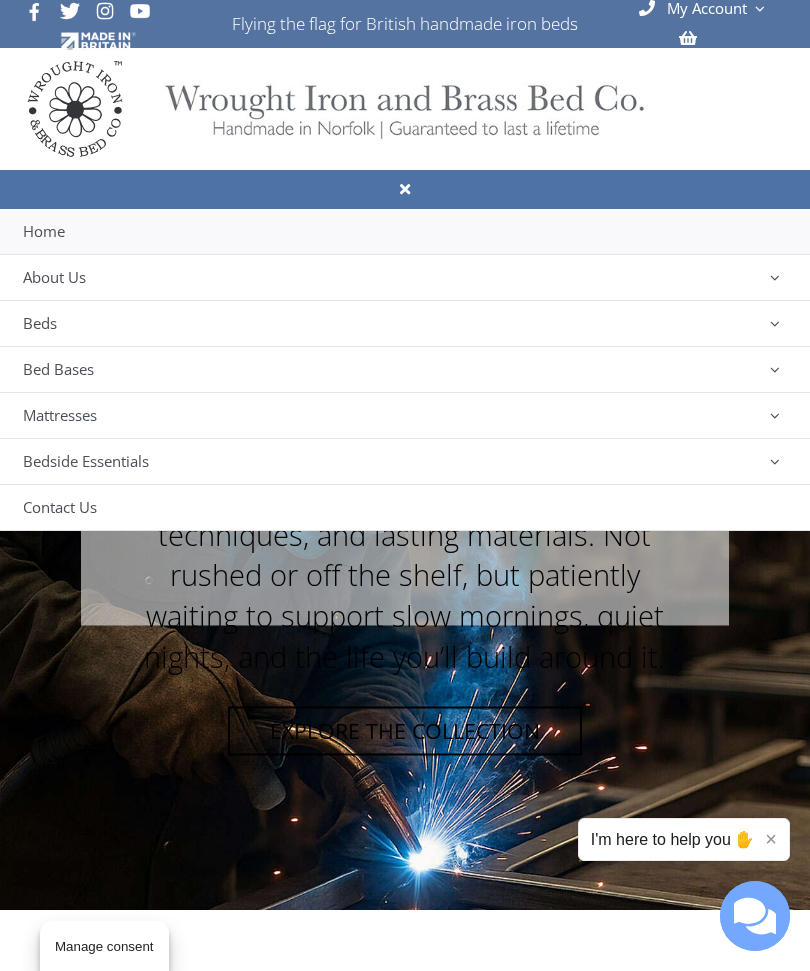 click on "Beds" at bounding box center (405, 323) 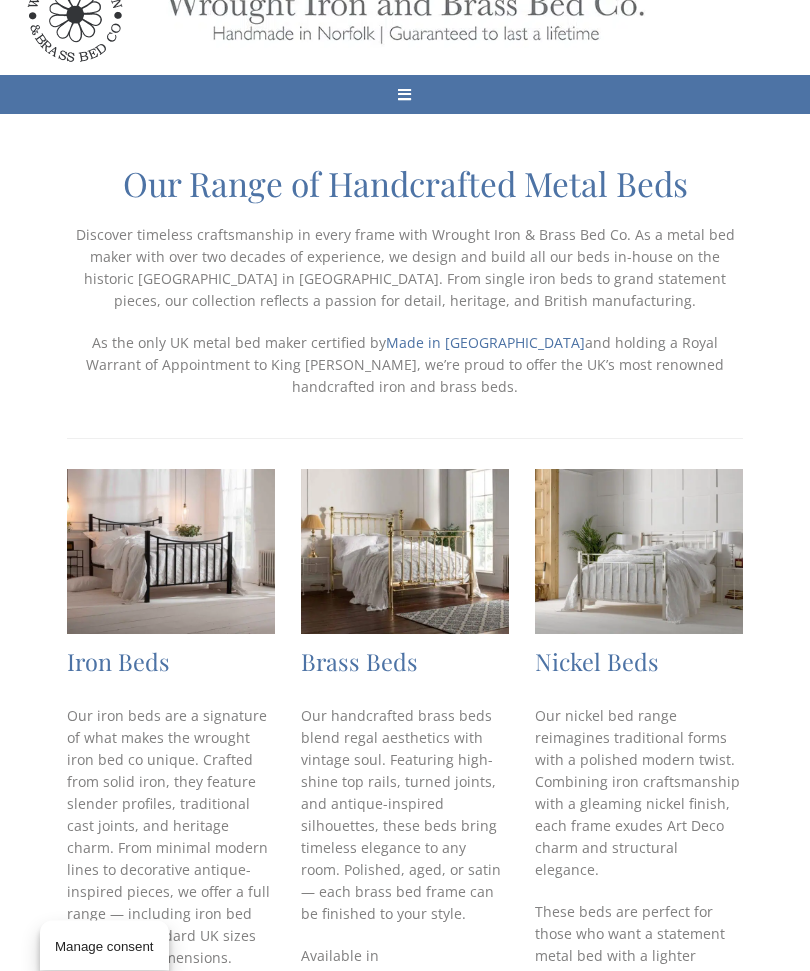scroll, scrollTop: 95, scrollLeft: 0, axis: vertical 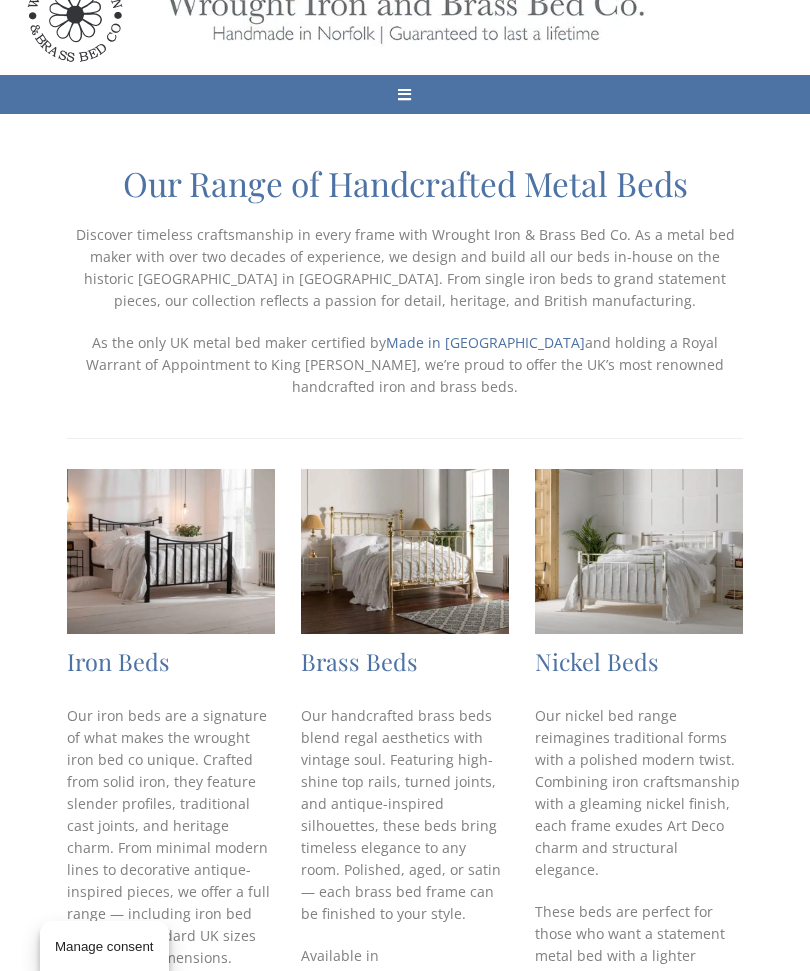 click at bounding box center [170, 552] 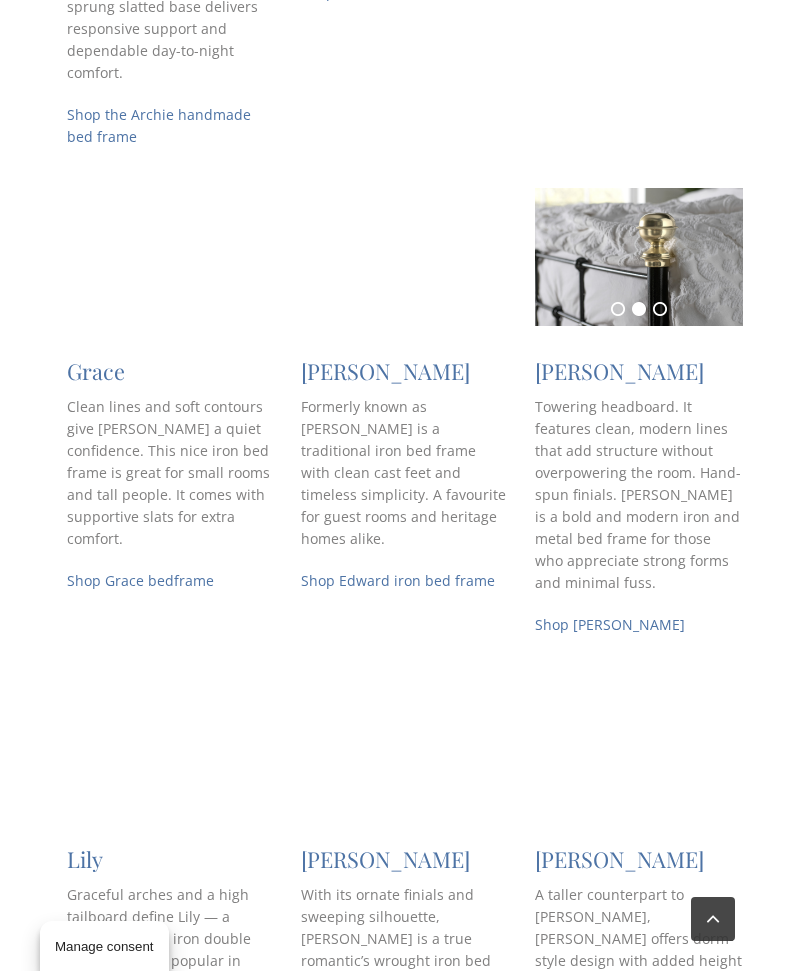 scroll, scrollTop: 1152, scrollLeft: 0, axis: vertical 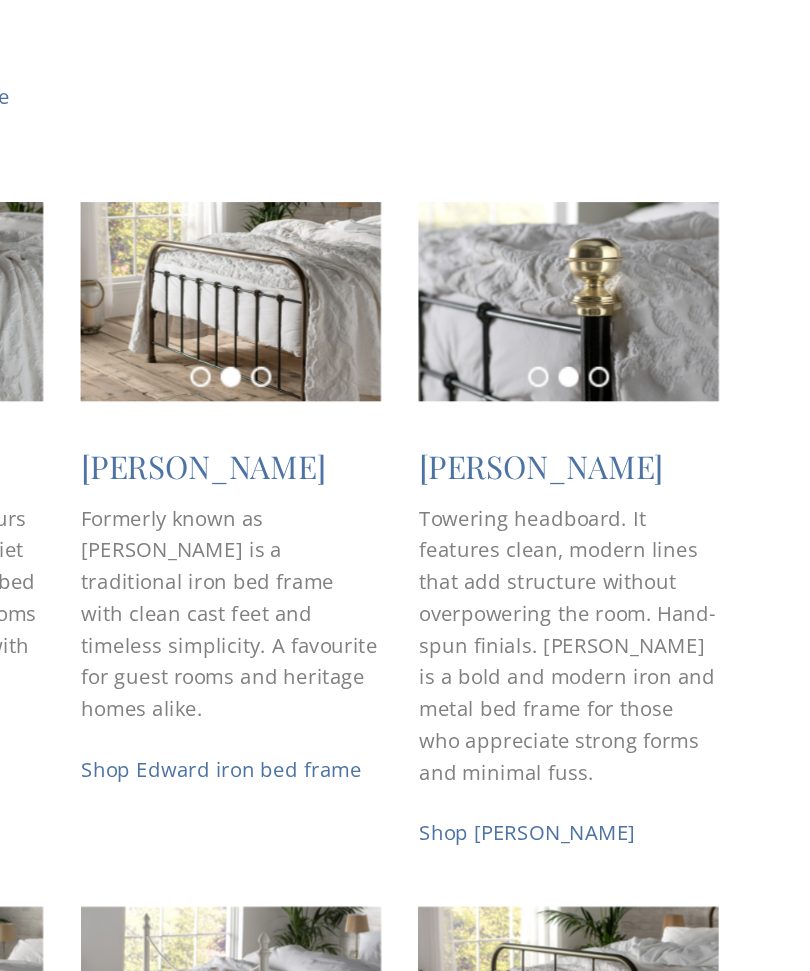 click on "Shop Isaac frame" at bounding box center [610, 609] 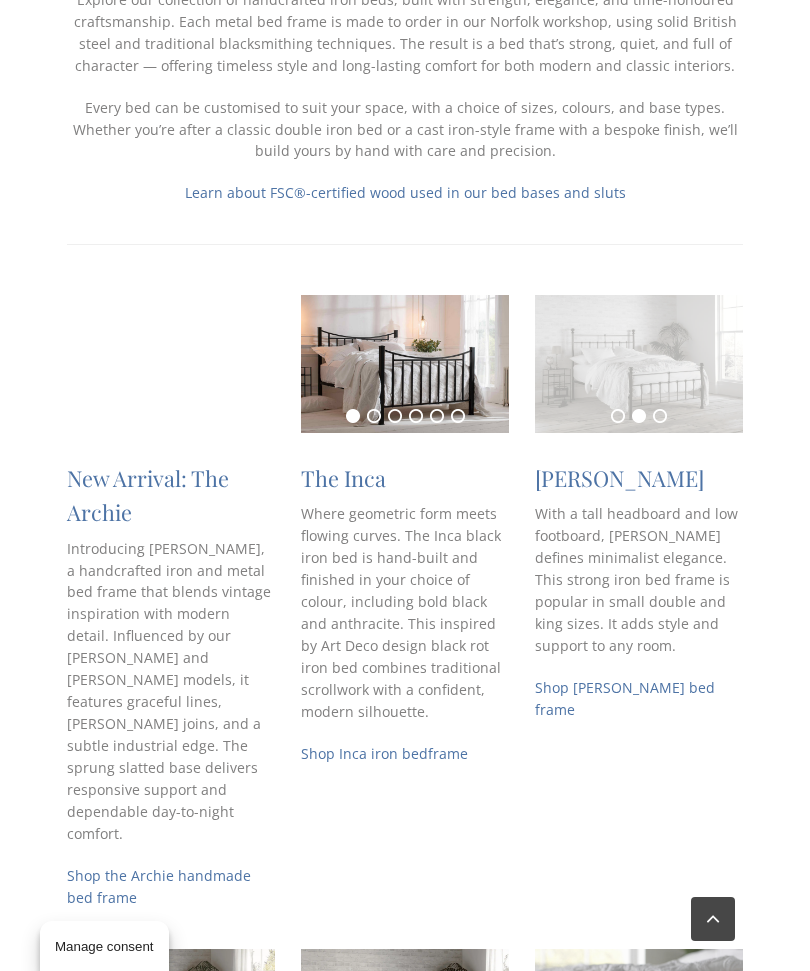 scroll, scrollTop: 375, scrollLeft: 0, axis: vertical 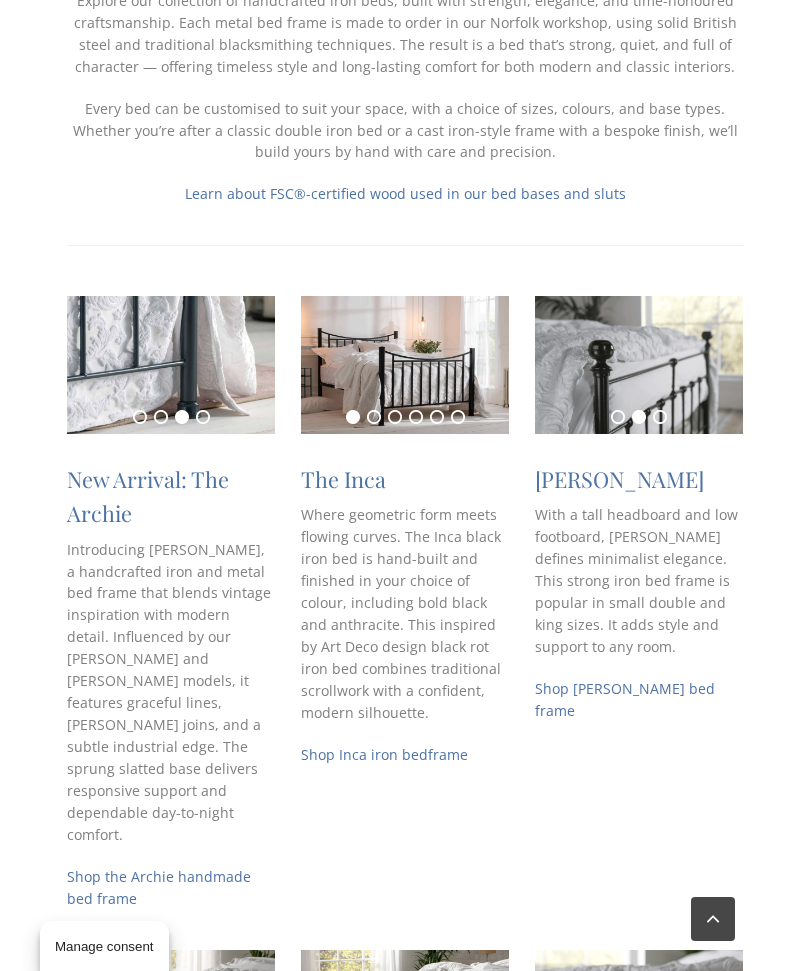 click at bounding box center (170, 365) 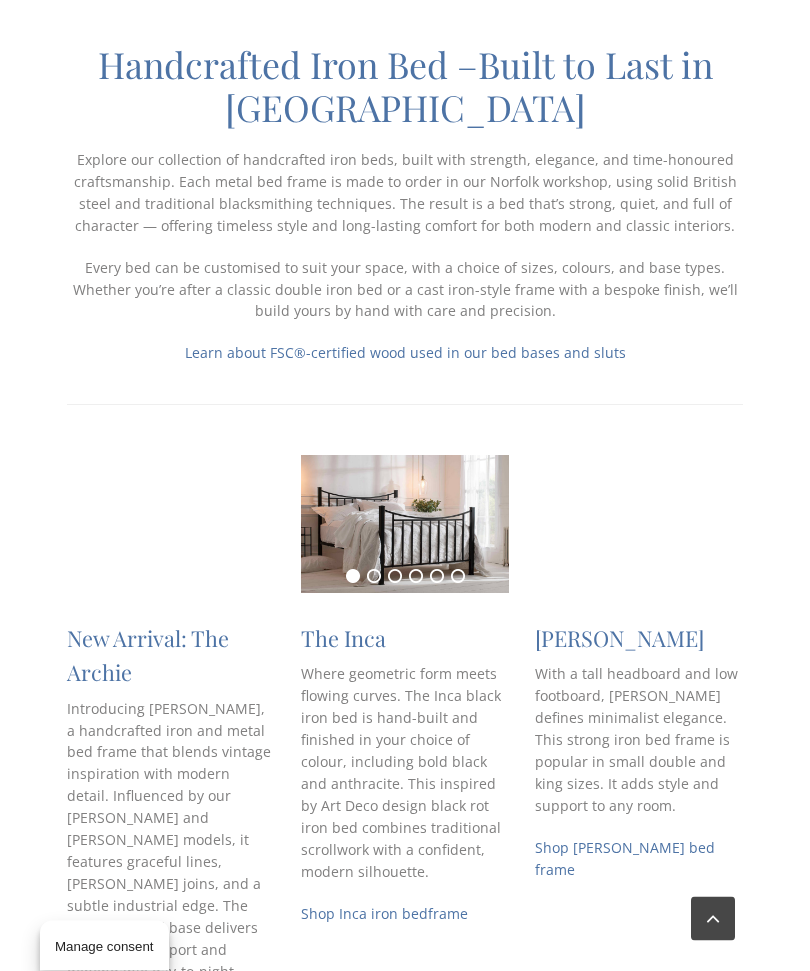 scroll, scrollTop: 216, scrollLeft: 0, axis: vertical 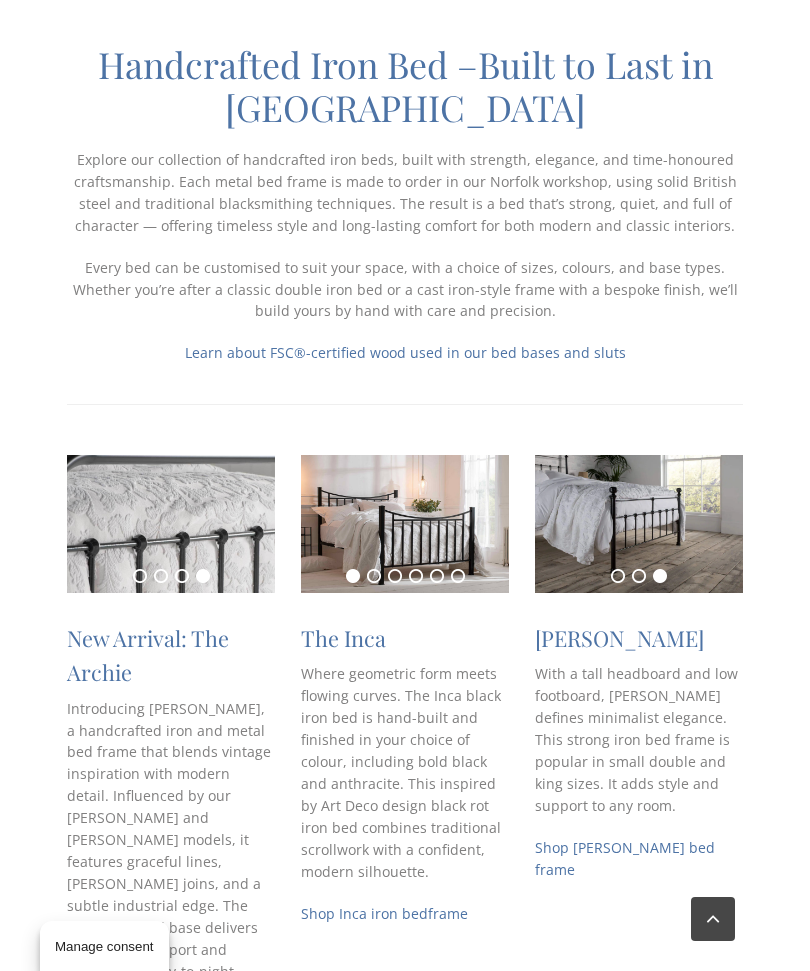 click at bounding box center (170, 524) 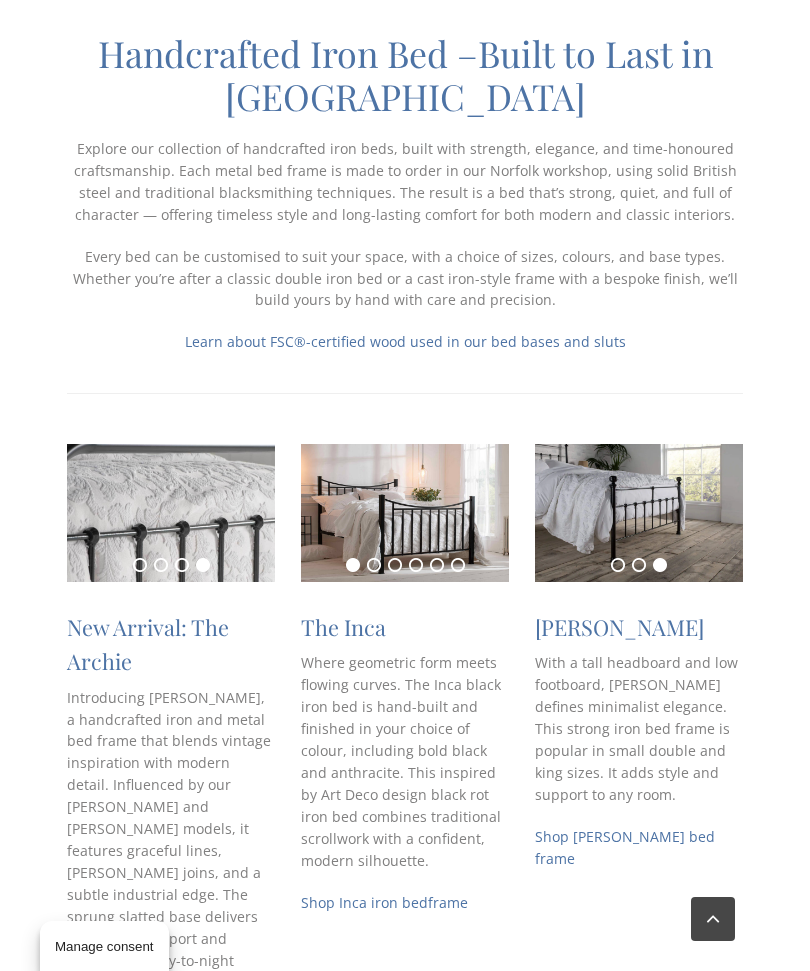 click on "Shop the Archie handmade bed frame" at bounding box center (159, 1035) 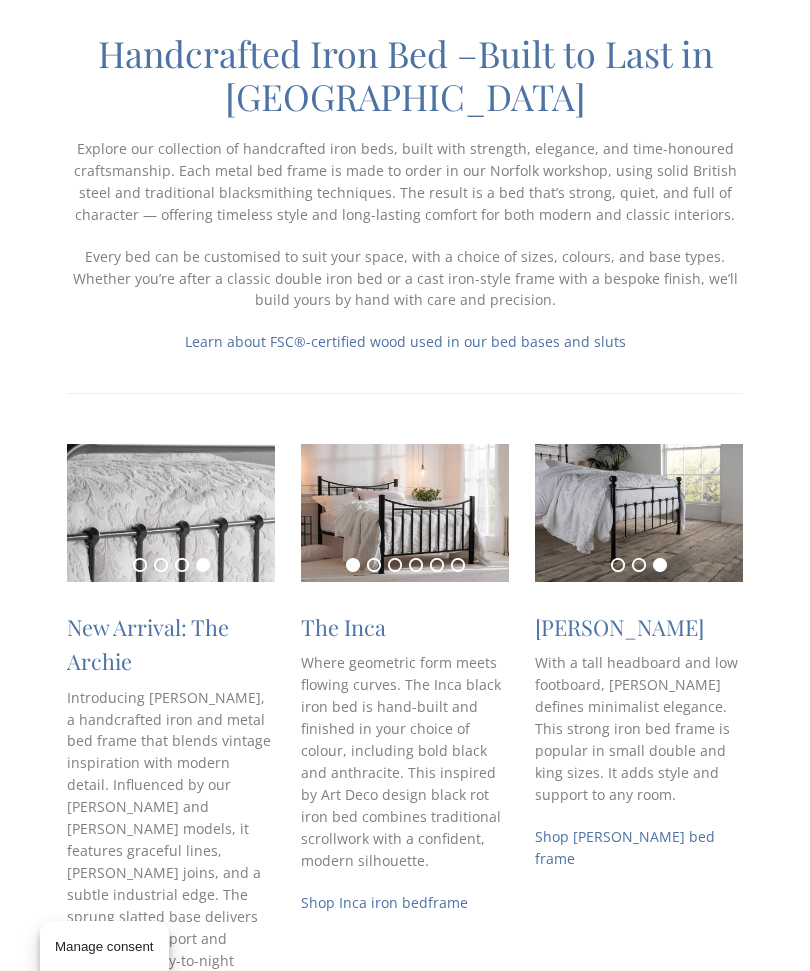 scroll, scrollTop: 294, scrollLeft: 0, axis: vertical 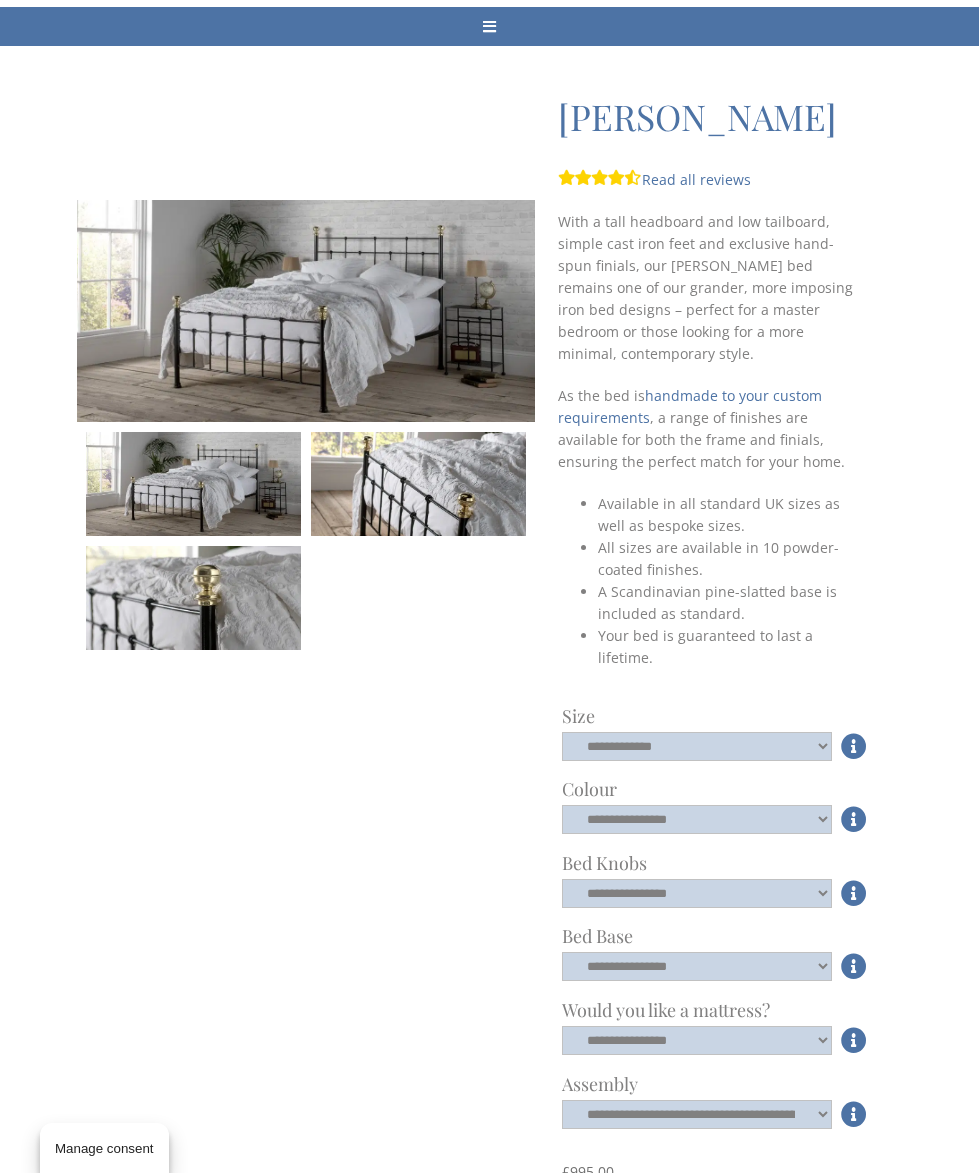 click at bounding box center (854, 746) 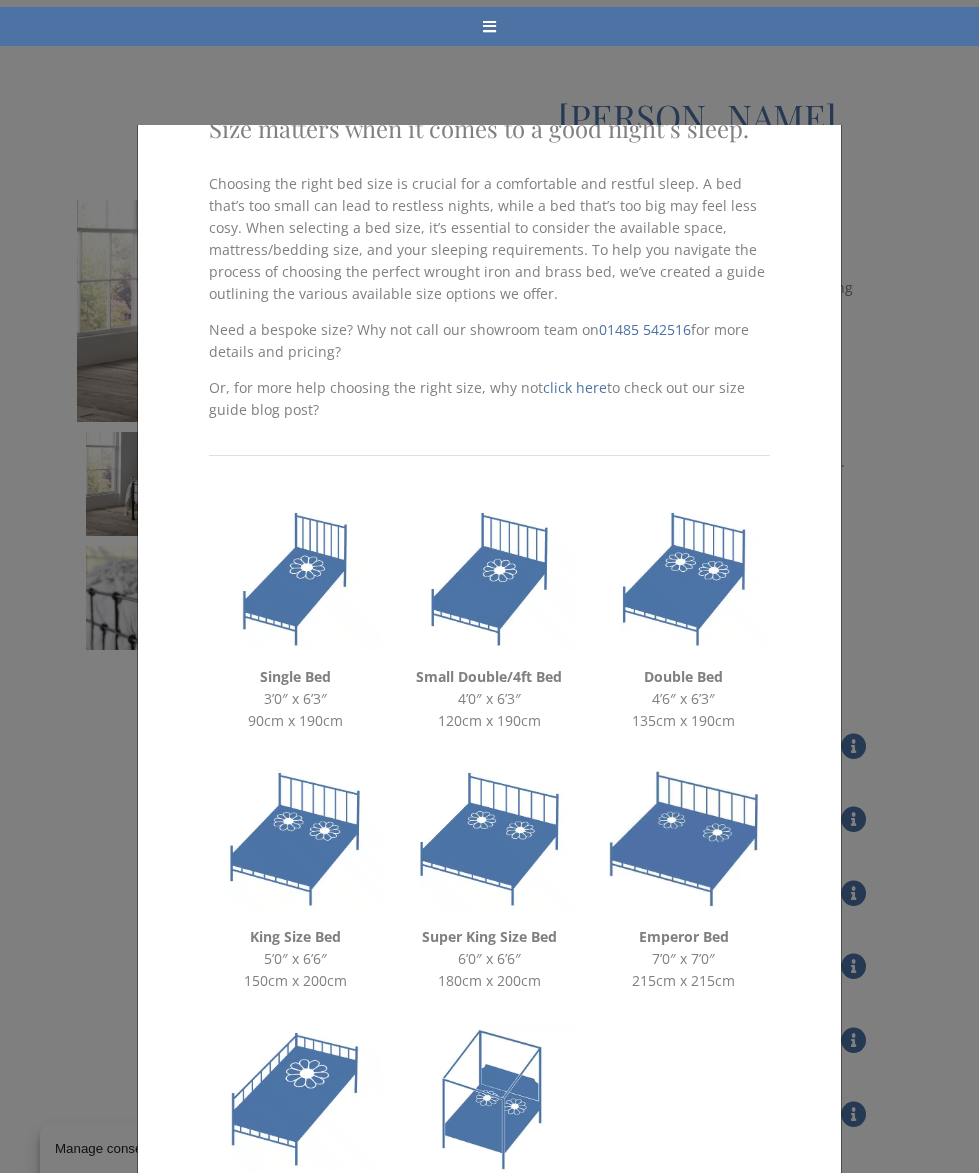 scroll, scrollTop: 124, scrollLeft: 0, axis: vertical 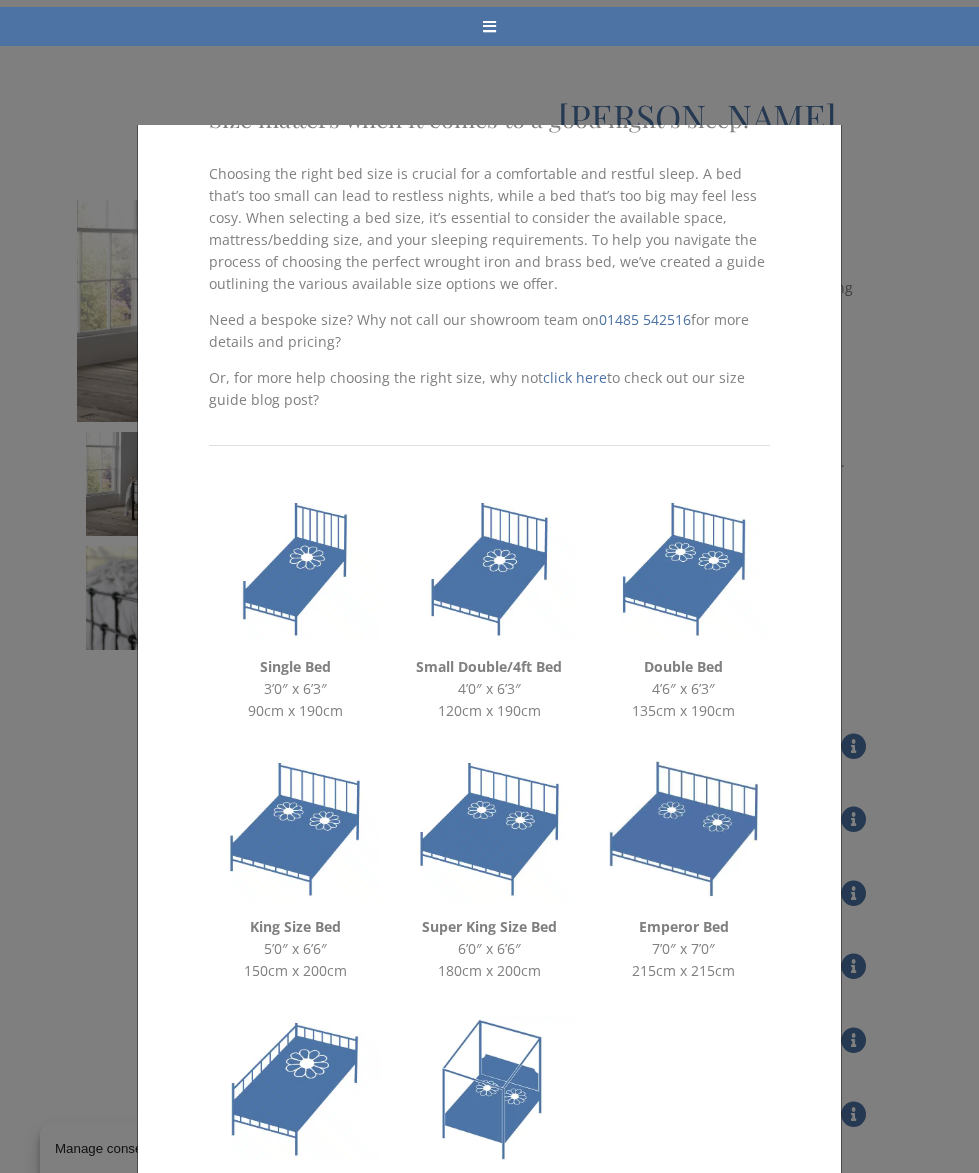 click at bounding box center [490, 829] 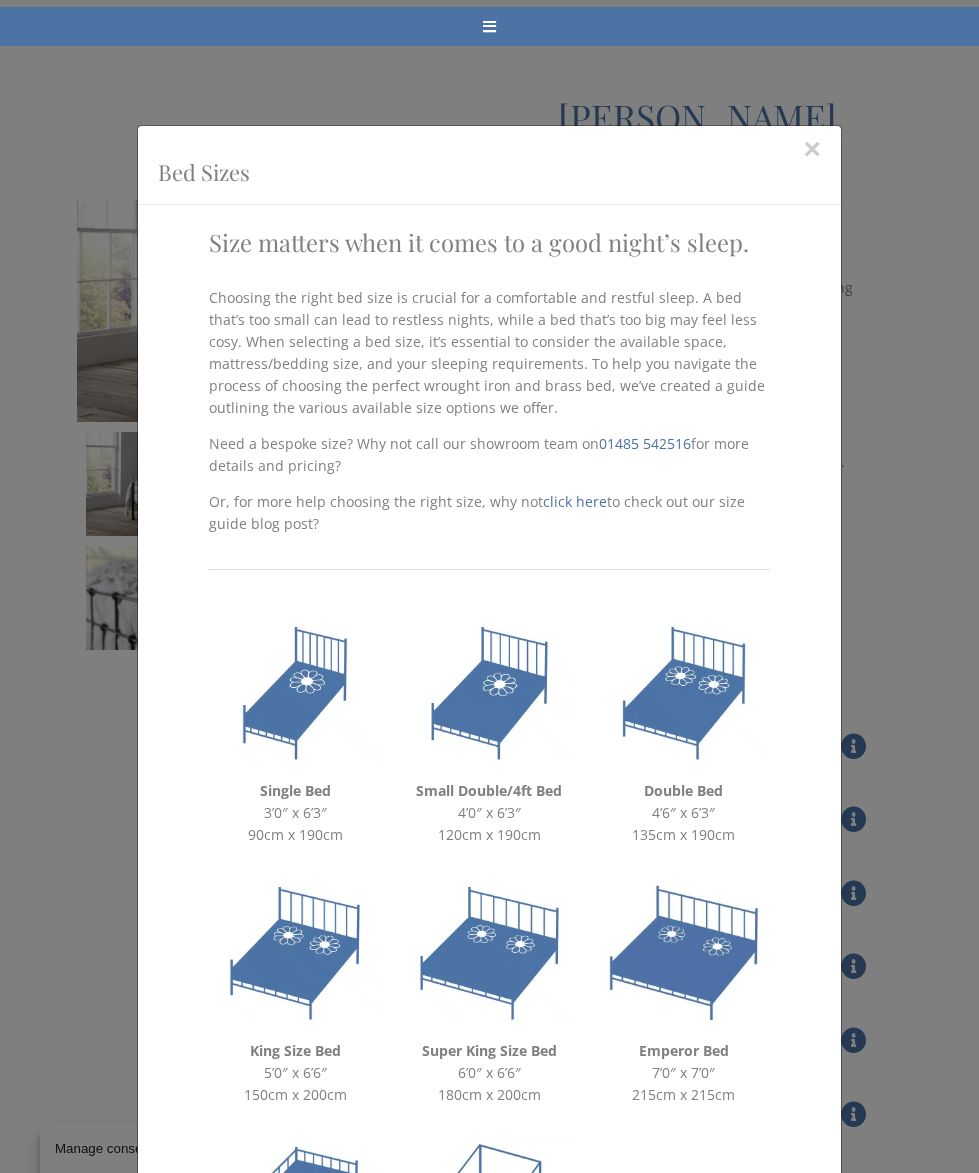 scroll, scrollTop: 0, scrollLeft: 0, axis: both 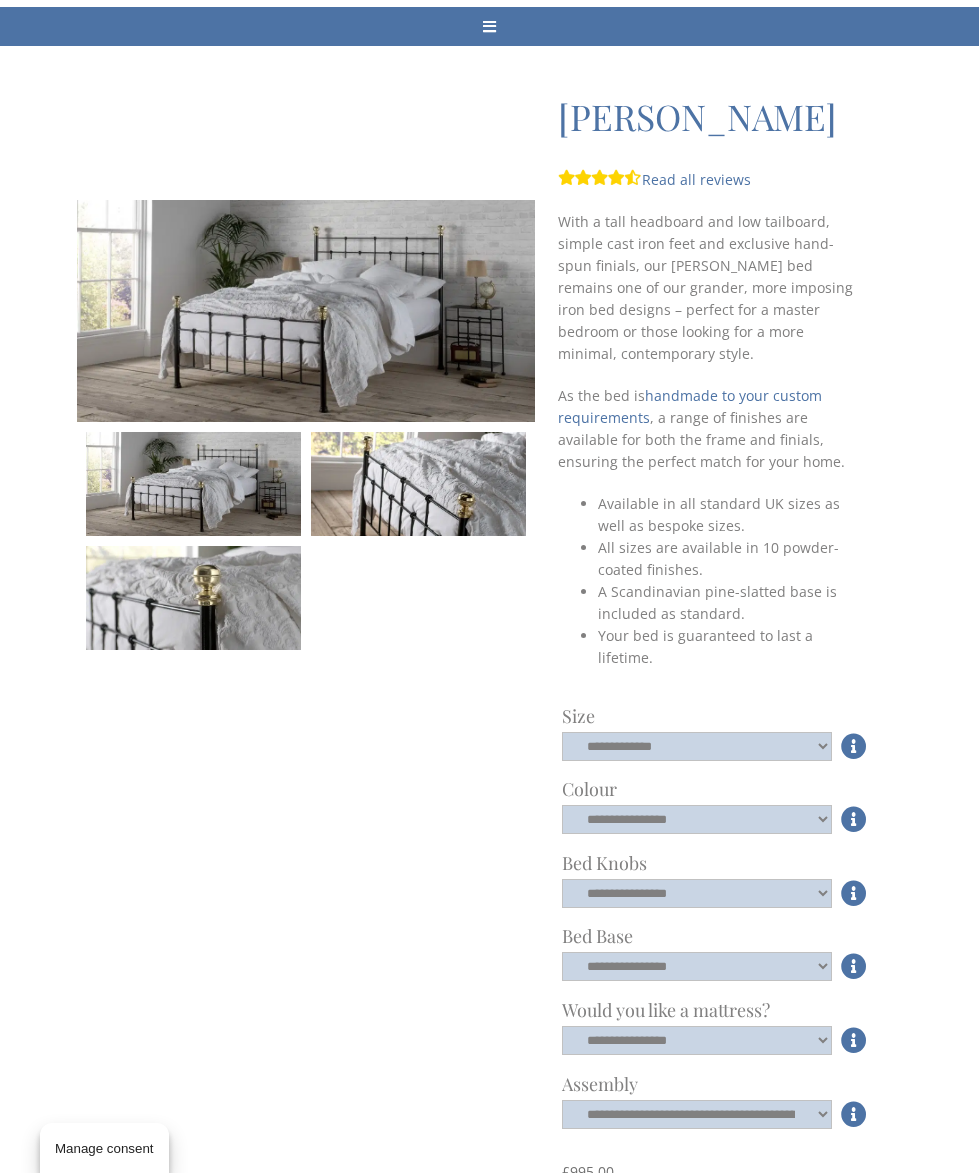 click at bounding box center [854, 746] 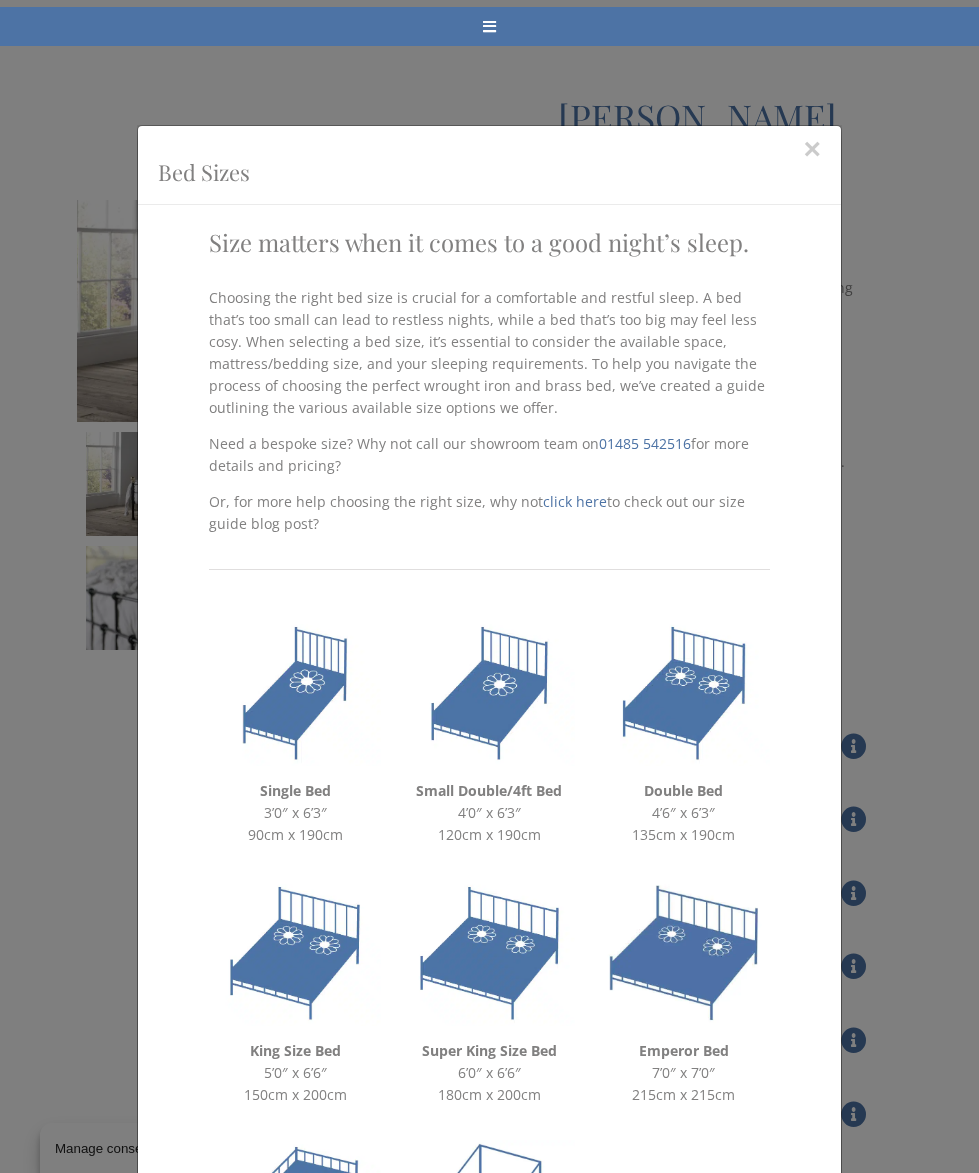 click on "×" at bounding box center [812, 149] 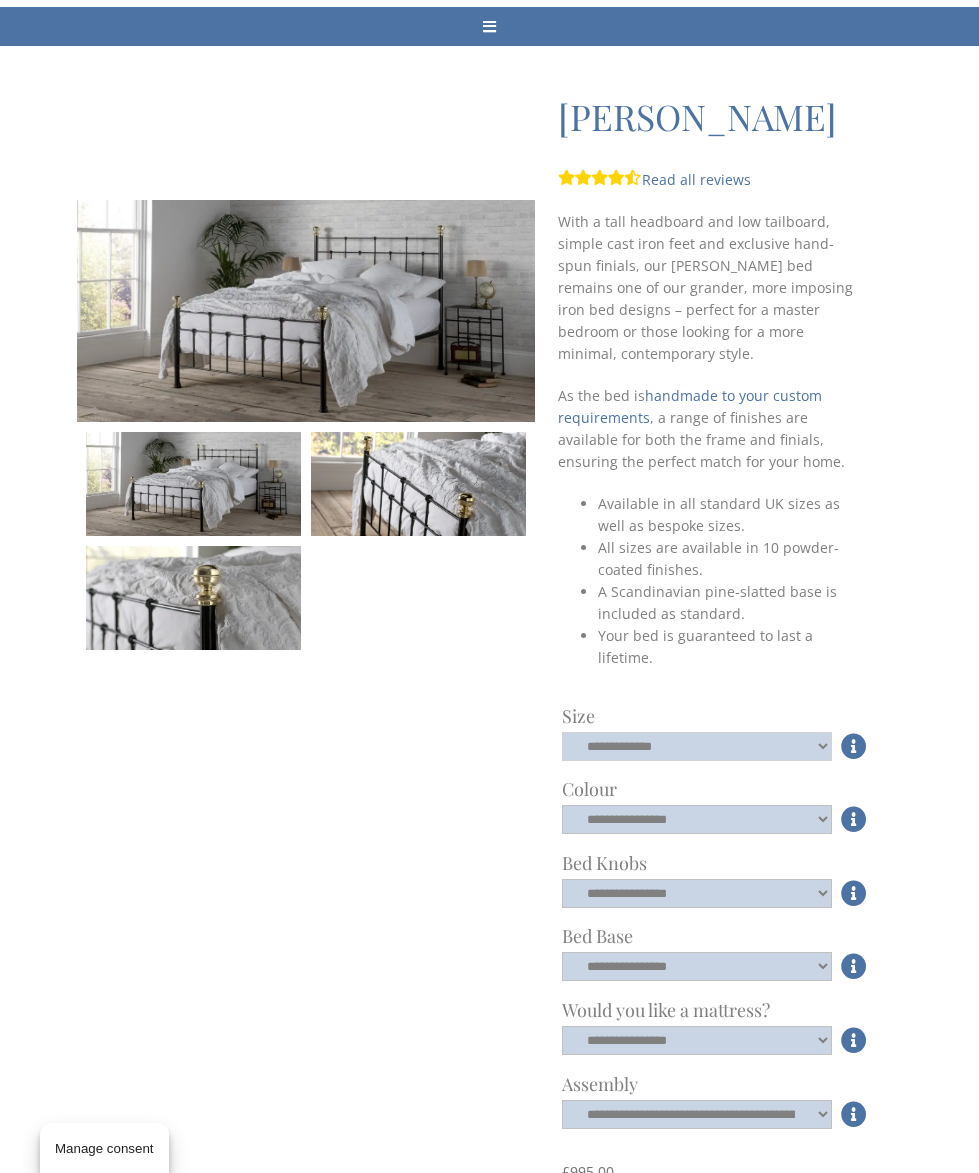 click on "**********" 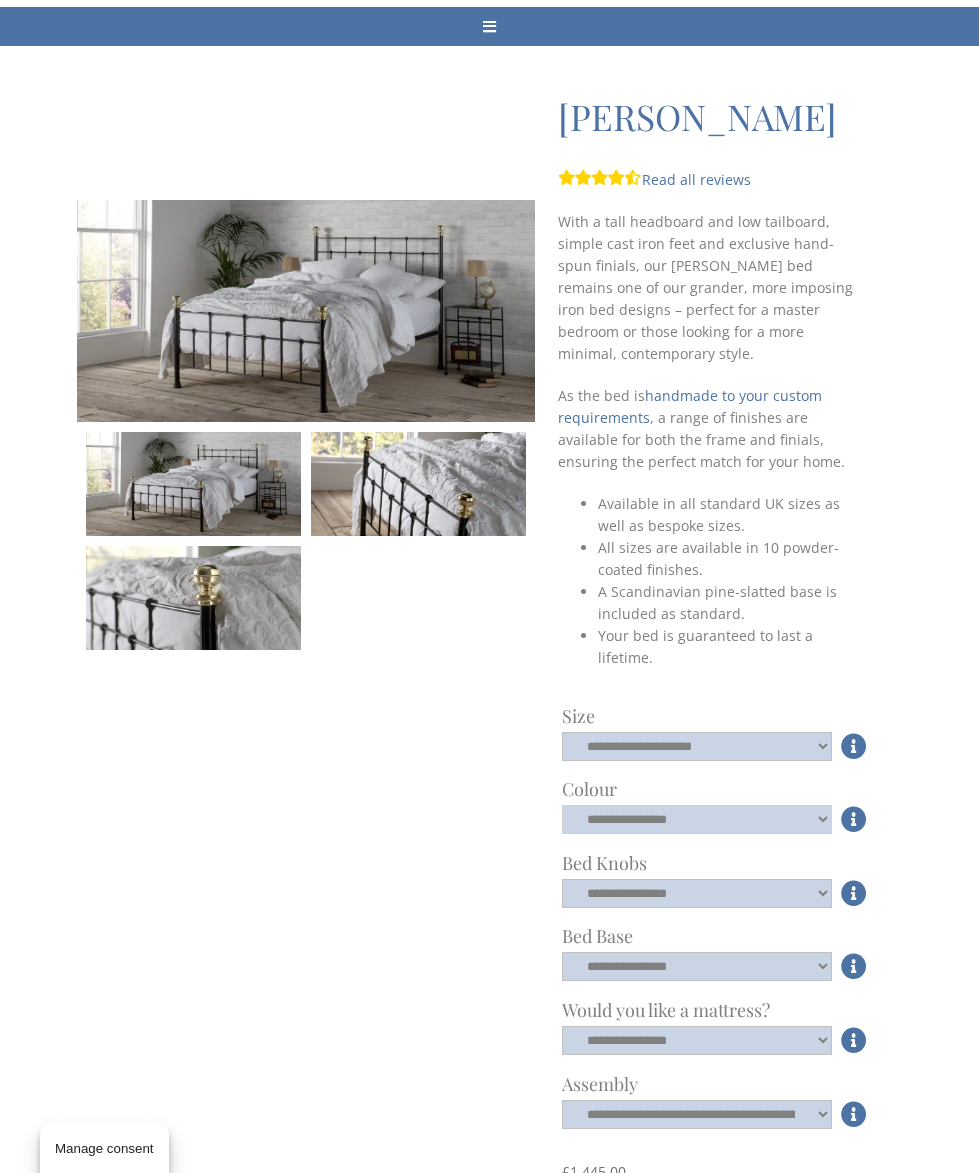 click on "**********" 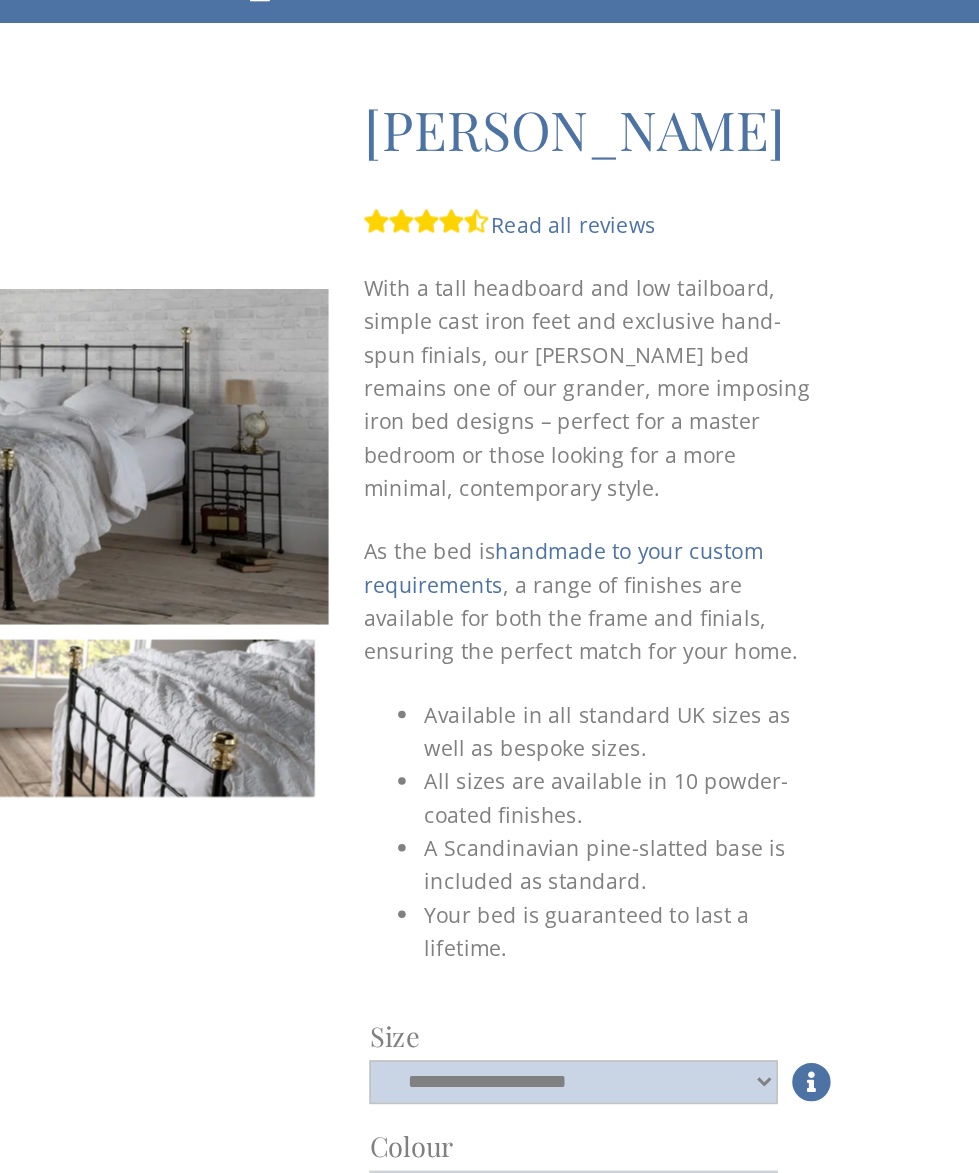 scroll, scrollTop: 185, scrollLeft: 25, axis: both 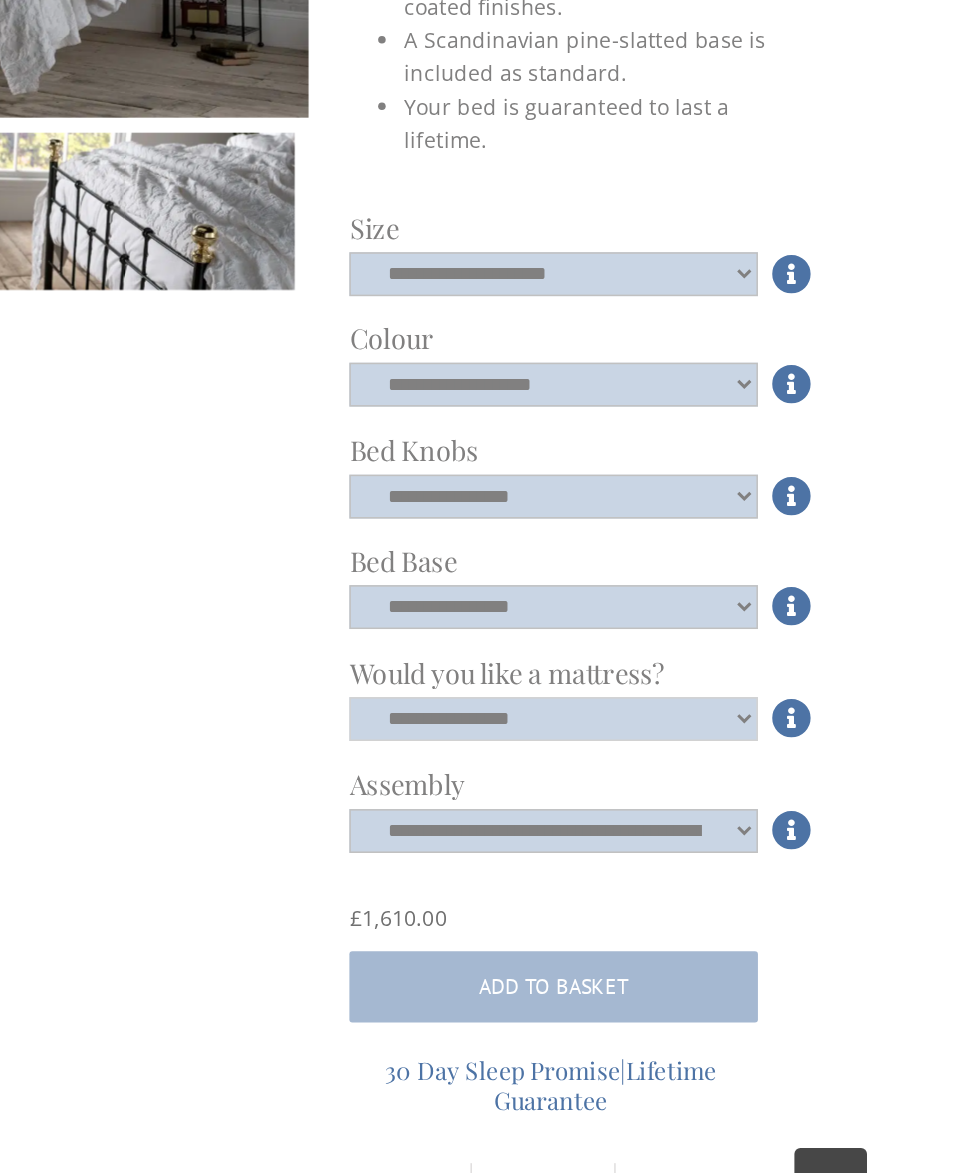 click on "**********" at bounding box center (697, 819) 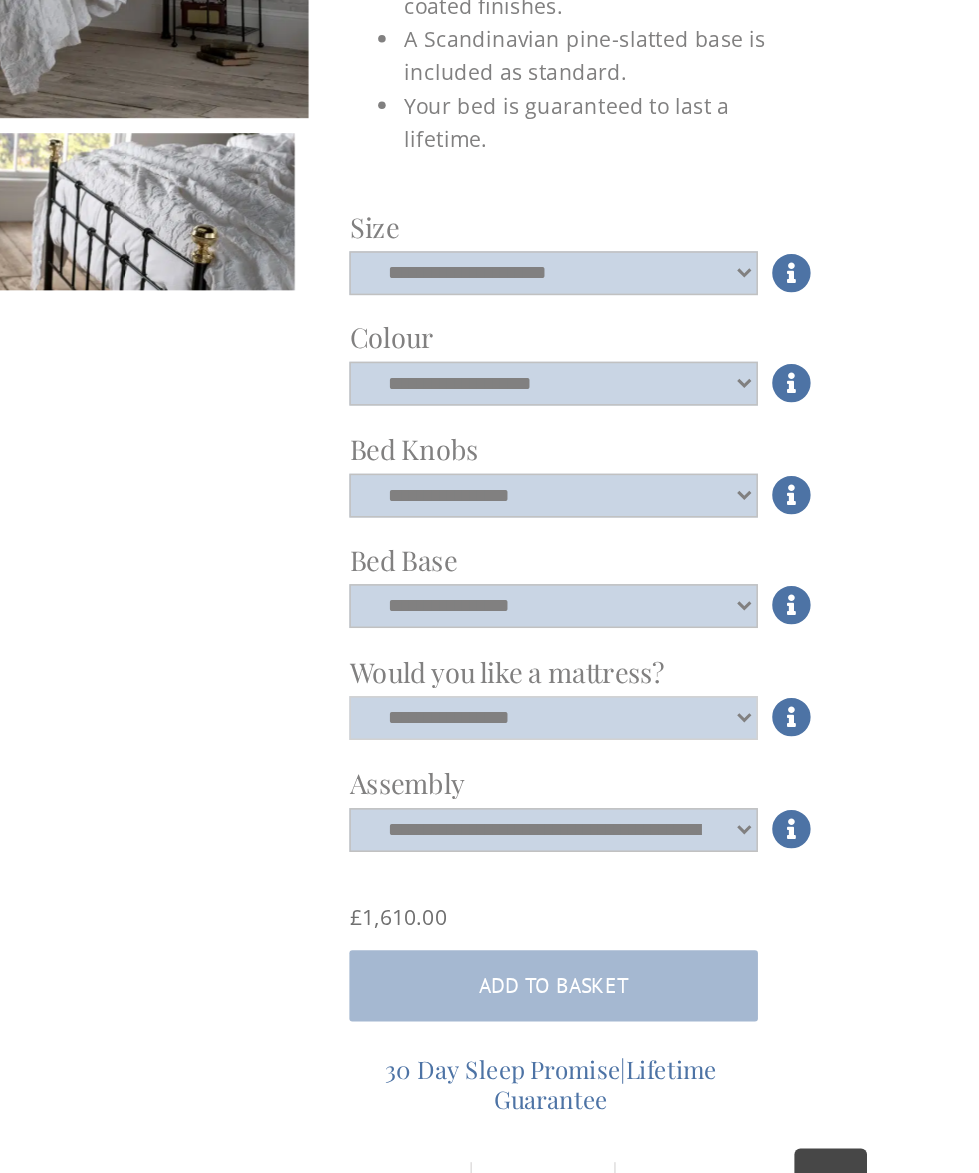 select on "*****" 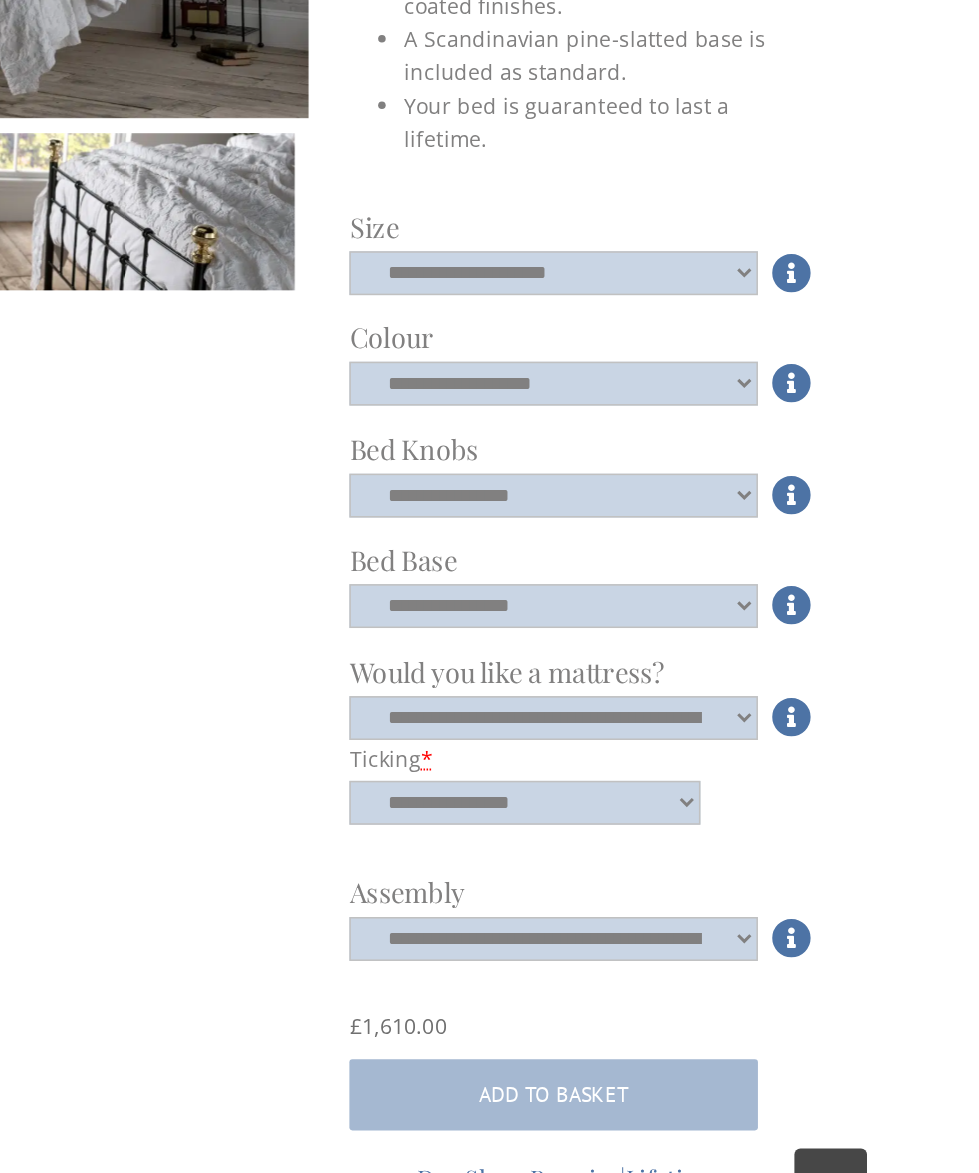 click at bounding box center [854, 524] 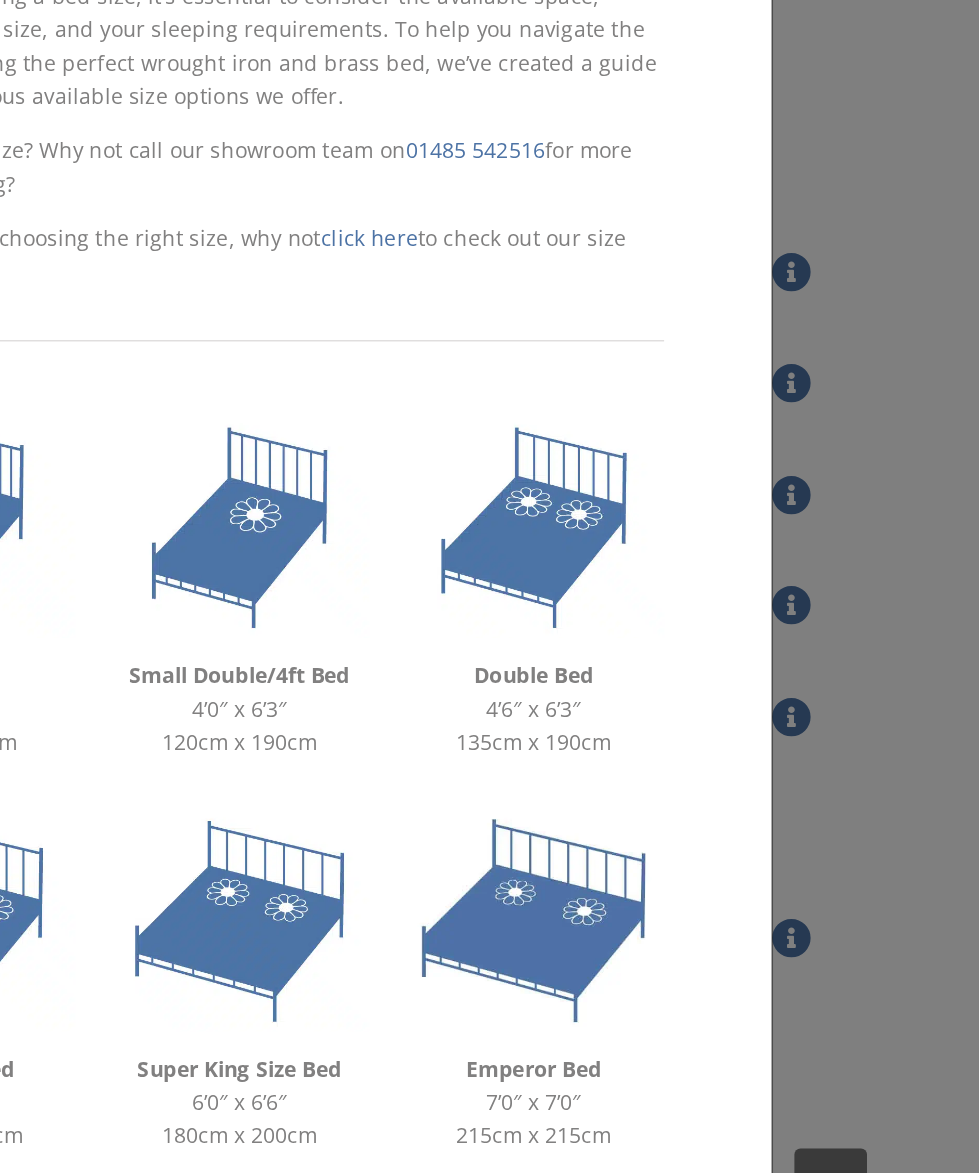 click on "×
Bed Sizes
Size matters when it comes to a good night’s sleep.
Choosing the right bed size is crucial for a comfortable and restful sleep. A bed that’s too small can lead to restless nights, while a bed that’s too big may feel less cosy. When selecting a bed size, it’s essential to consider the available space, mattress/bedding size, and your sleeping requirements. To help you navigate the process of choosing the perfect wrought iron and brass bed, we’ve created a guide outlining the various available size options we offer.
Need a bespoke size? Why not call our showroom team on  01485 542516  for more details and pricing?
Or, for more help choosing the right size, why not  click here  to check out our size guide blog post?
Single Bed
3’0″ x 6’3″
90cm x 190cm
Small Double/4ft Bed
4’0″ x 6’3″
120cm x 190cm
Double Bed
4’6″ x 6’3″
135cm x 190cm
King Size Bed
150cm x 200cm" at bounding box center (489, 586) 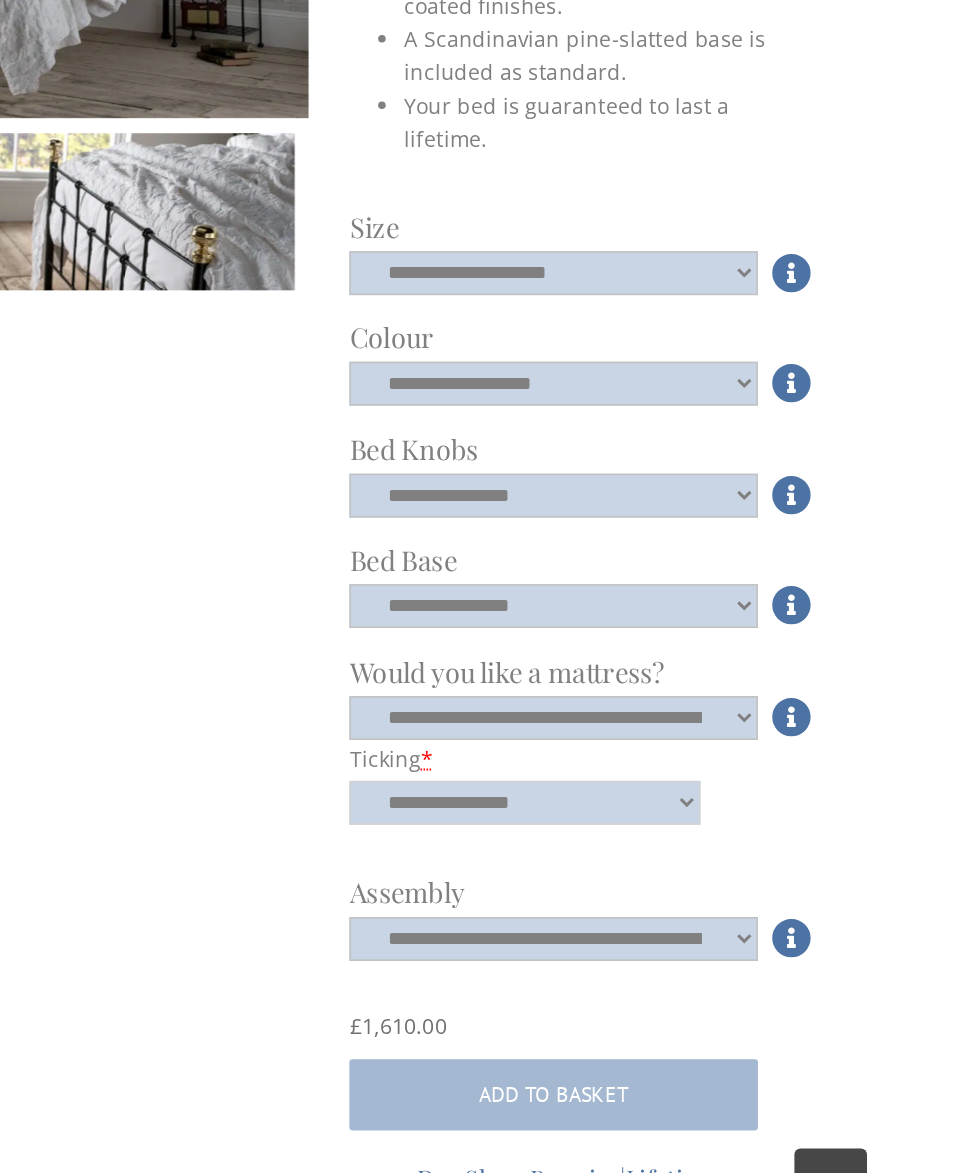 click on "**********" at bounding box center [678, 874] 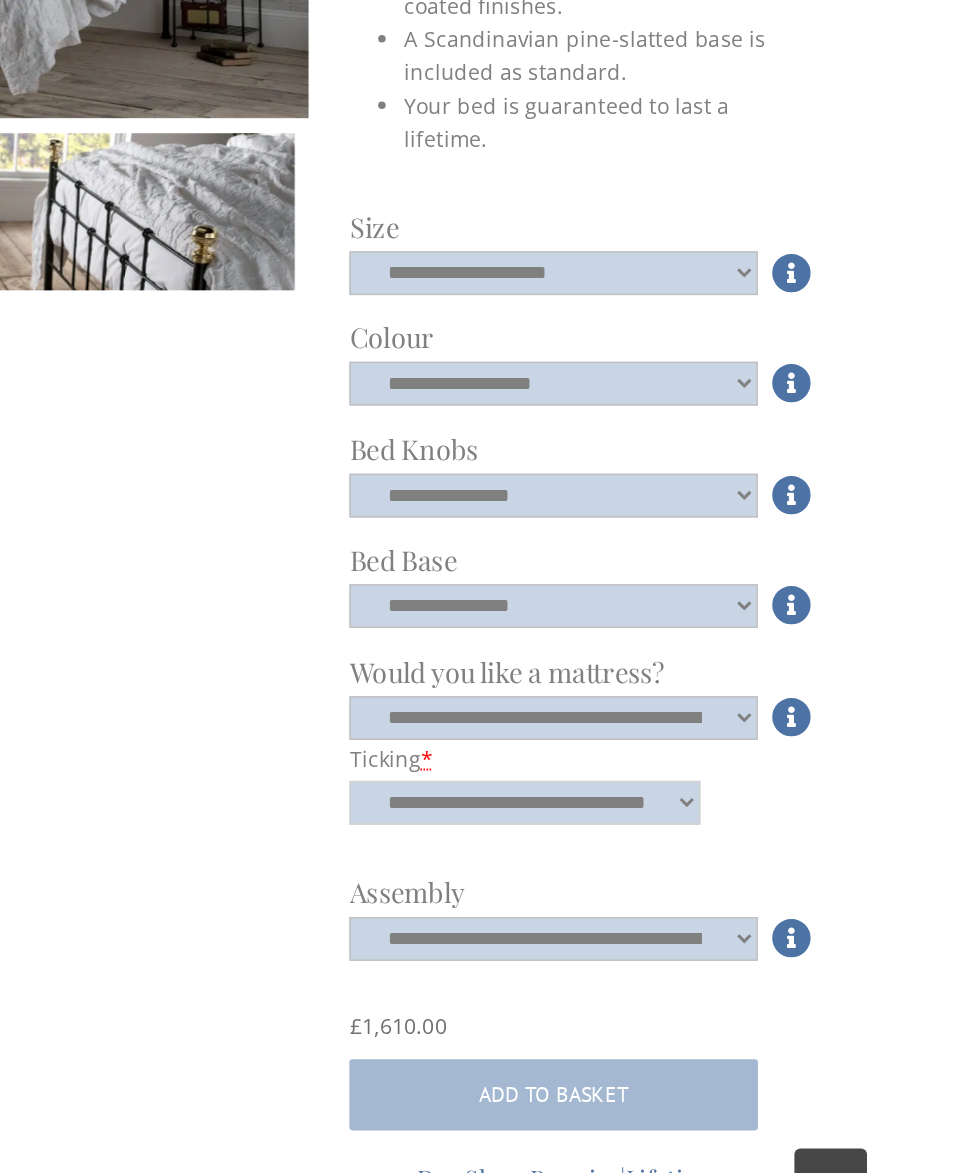 select on "**********" 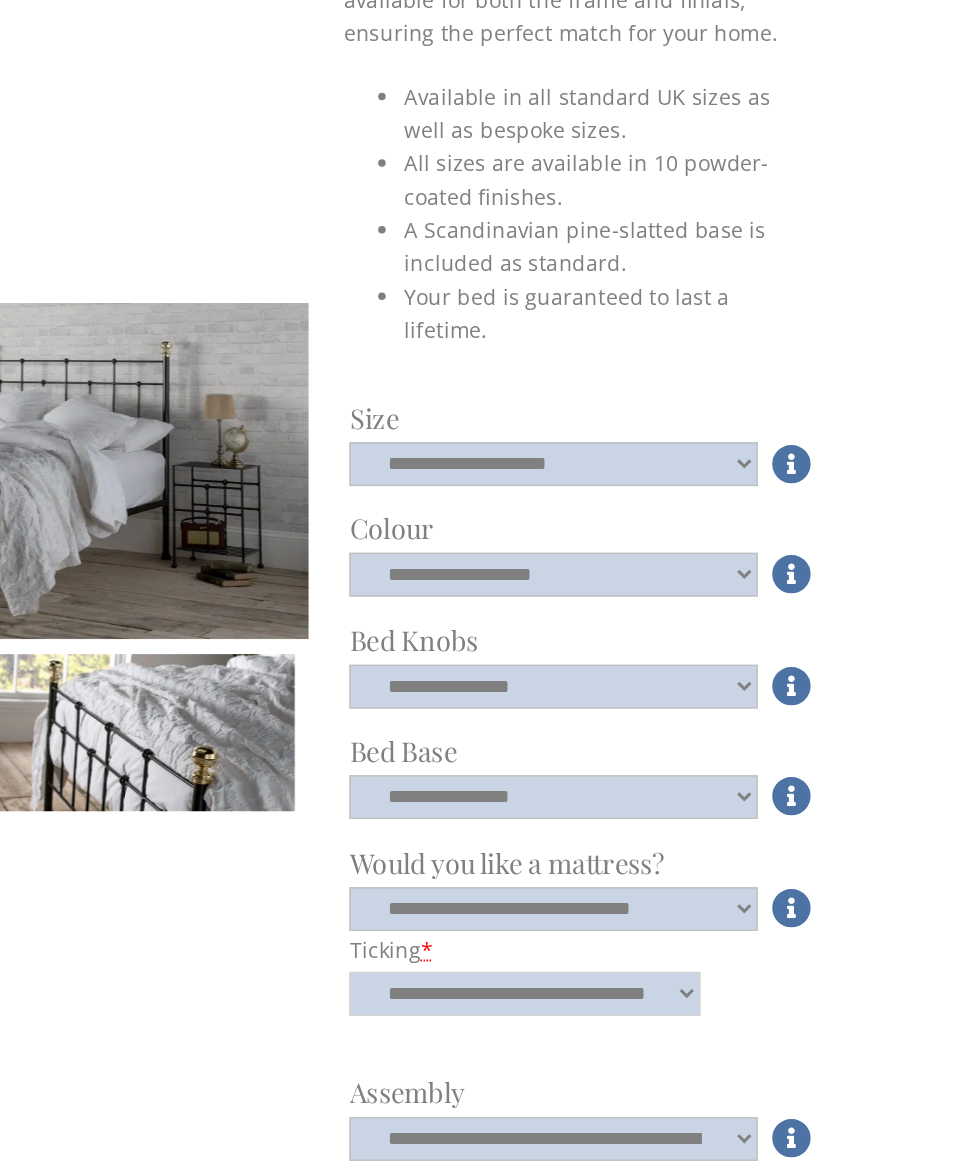 scroll, scrollTop: 601, scrollLeft: 25, axis: both 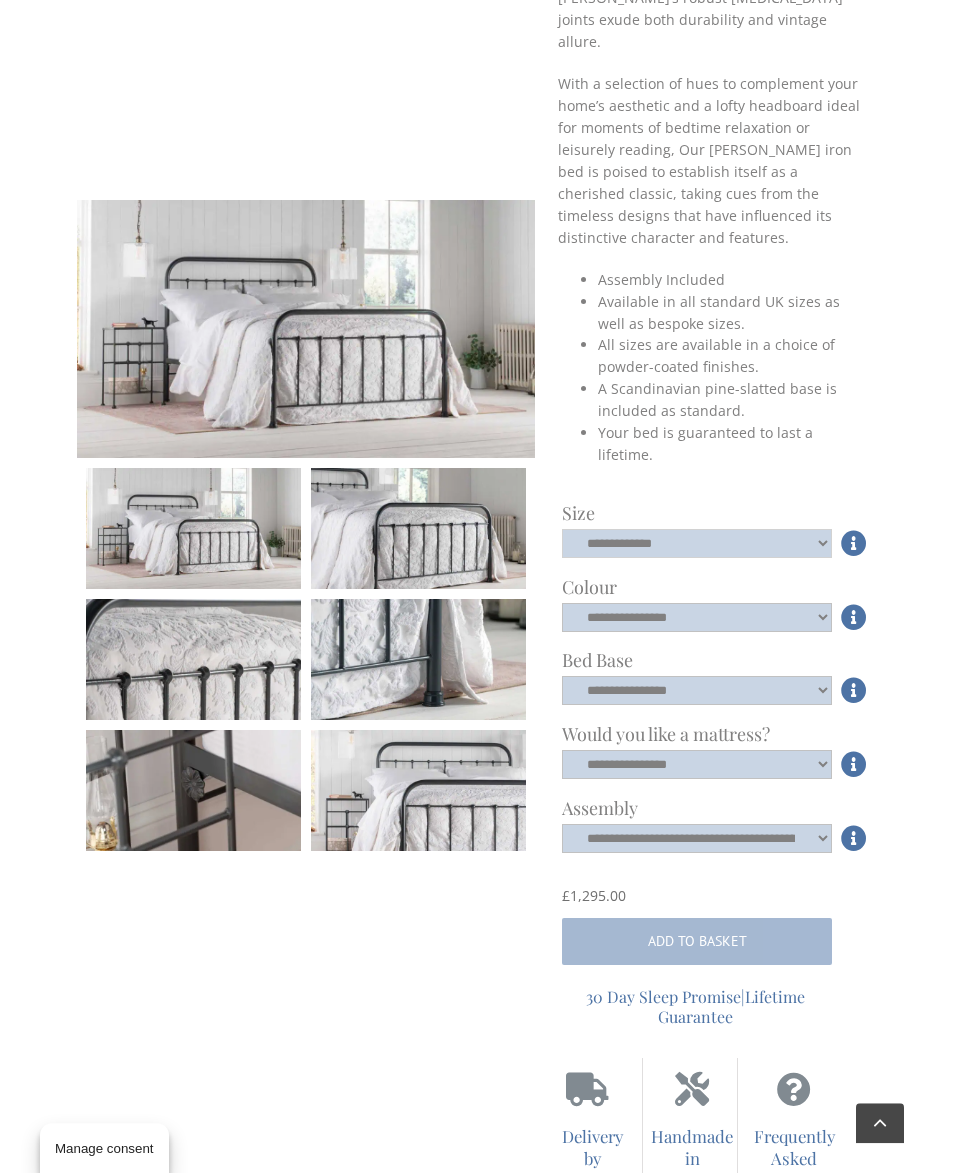 click on "**********" 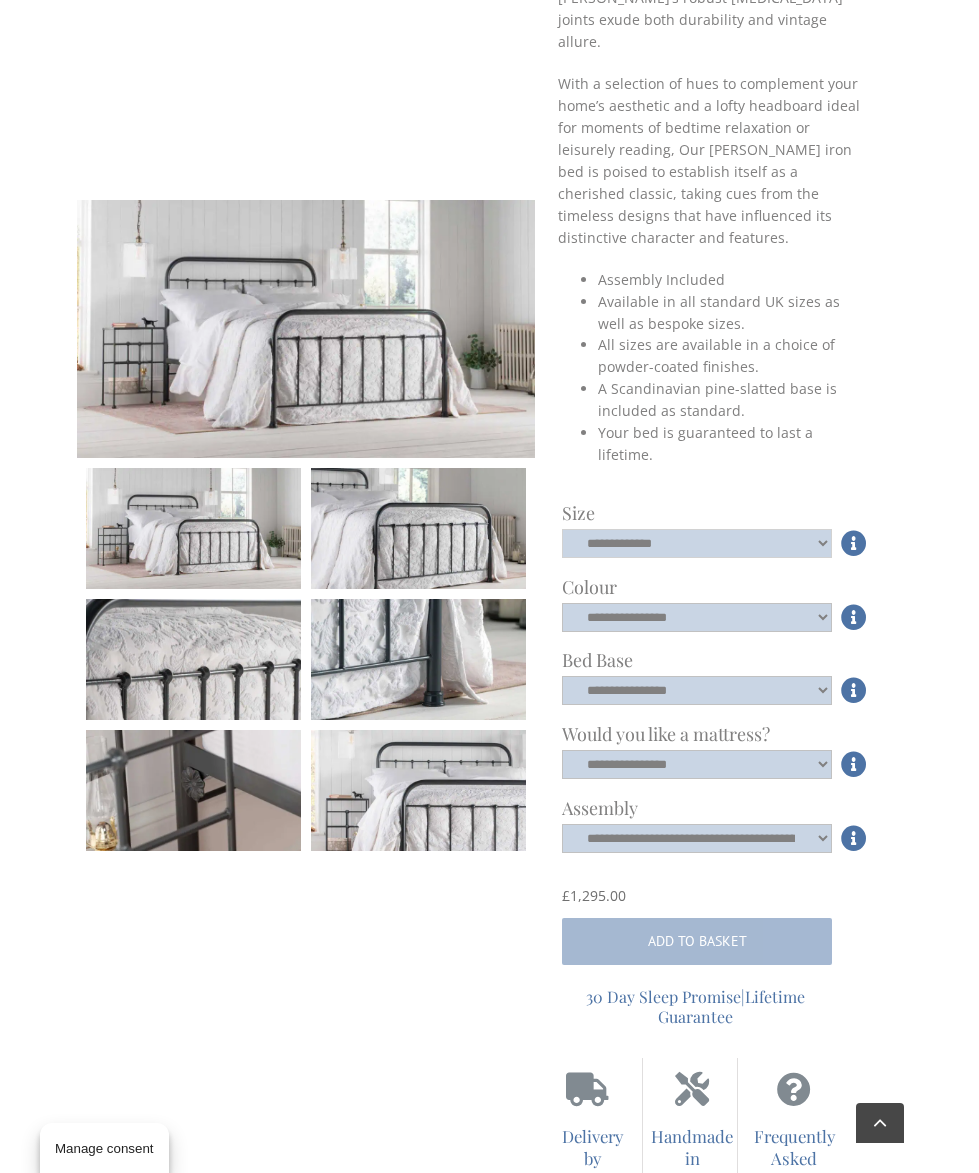 select on "*****" 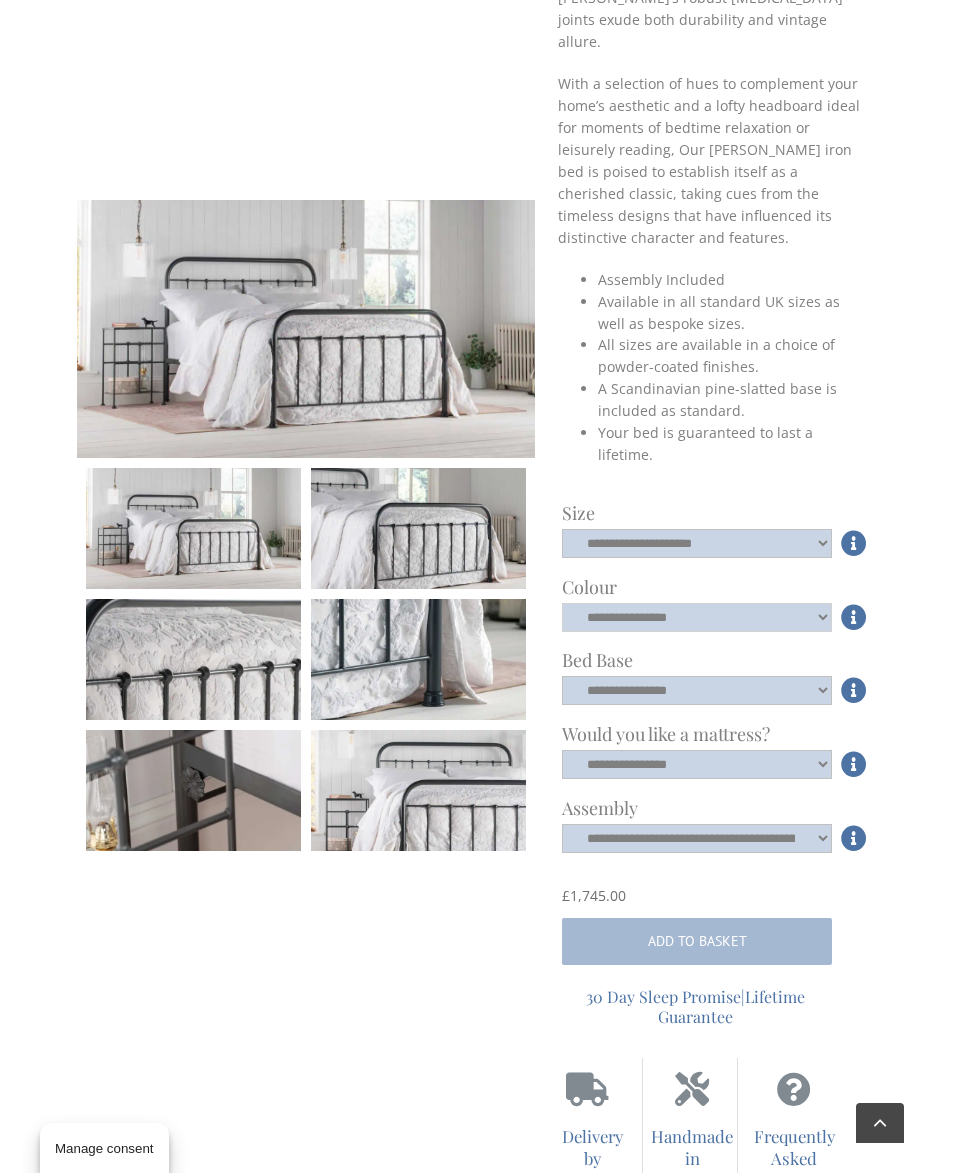 click on "**********" 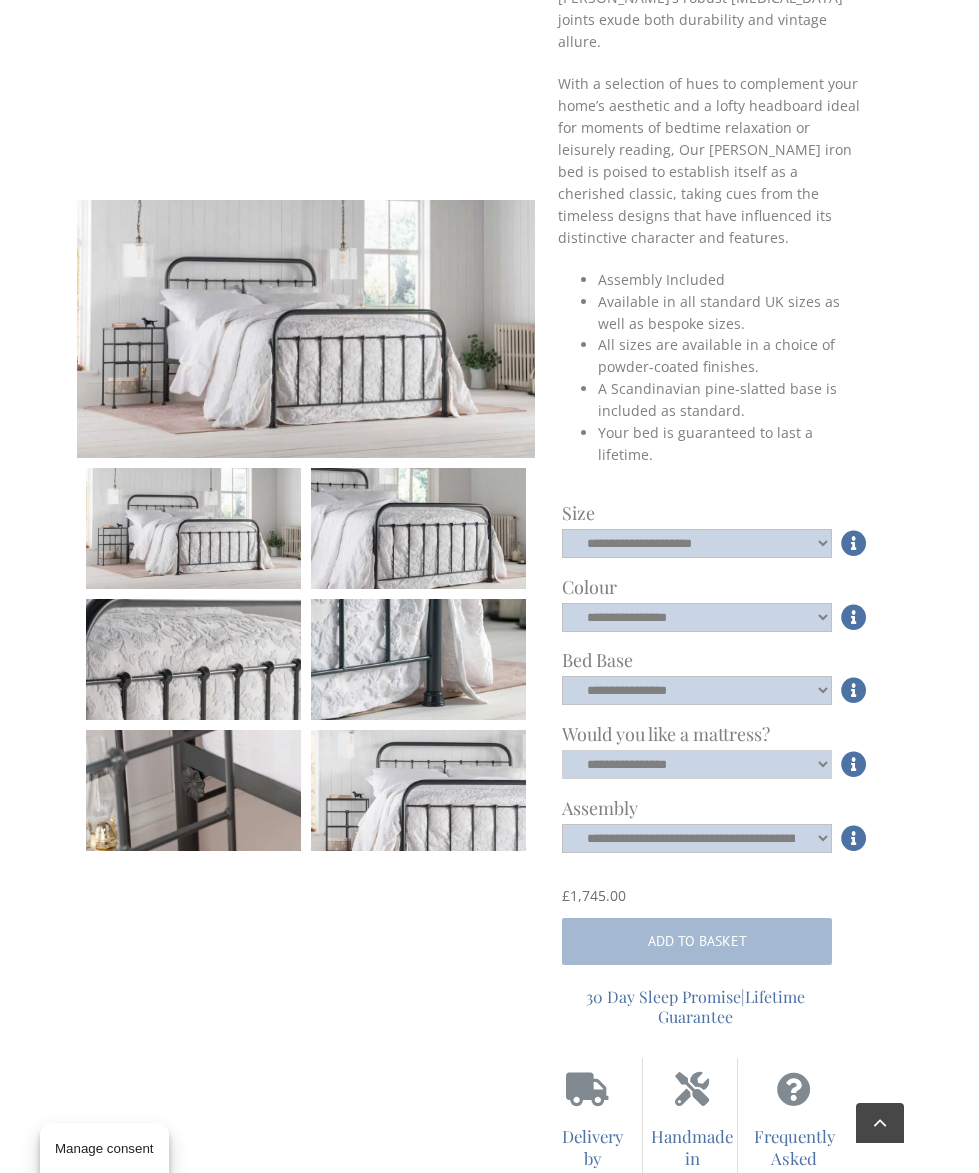click on "**********" at bounding box center [697, 764] 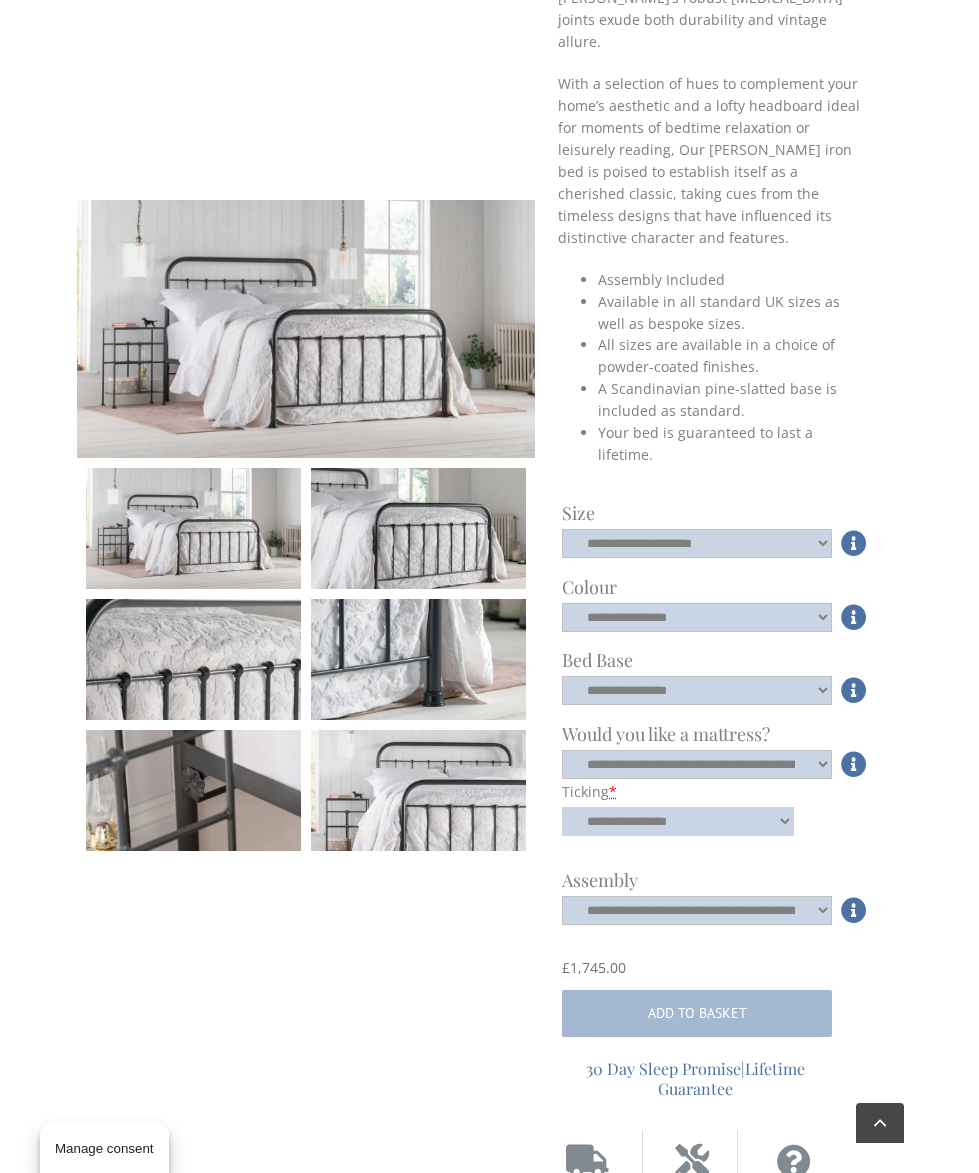 click on "**********" at bounding box center (678, 821) 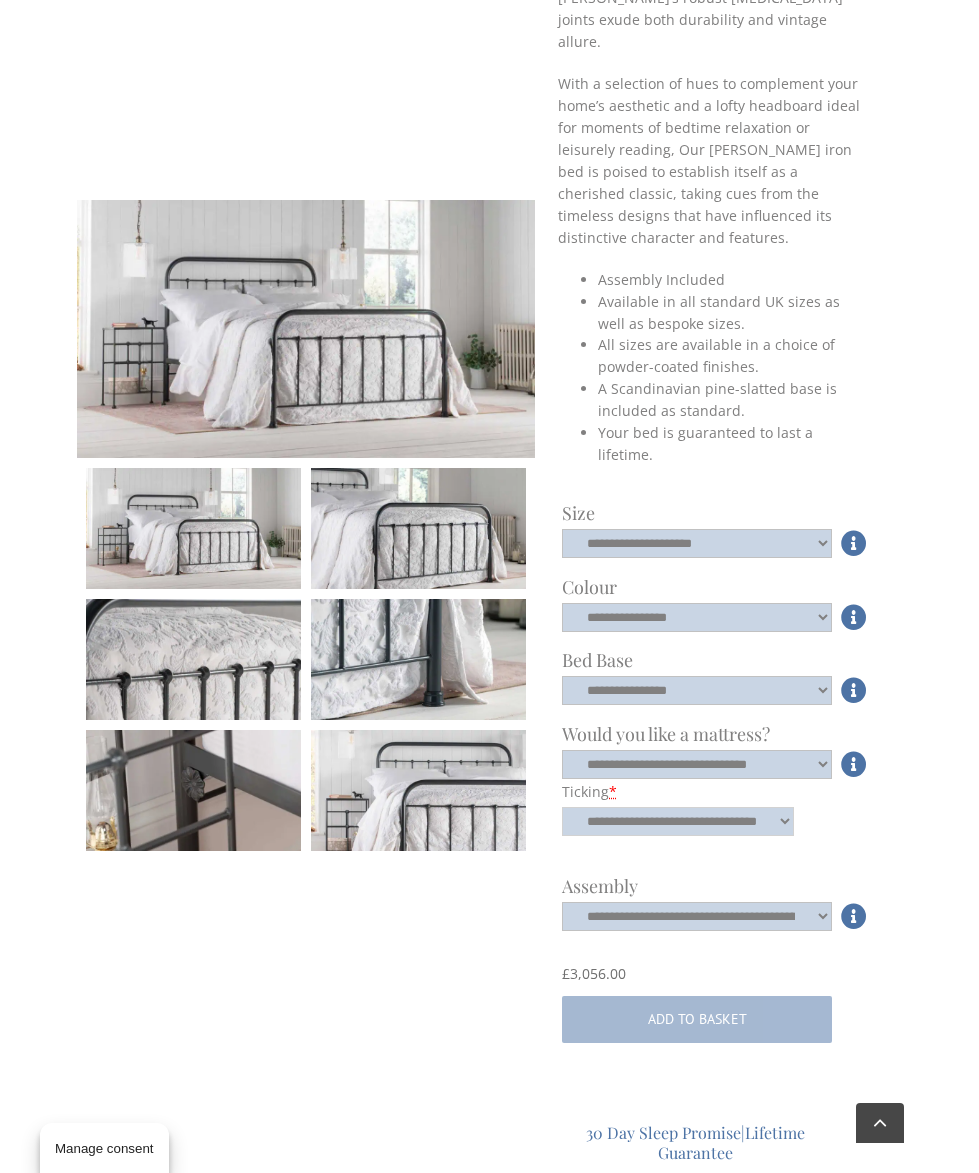 click on "**********" at bounding box center [678, 821] 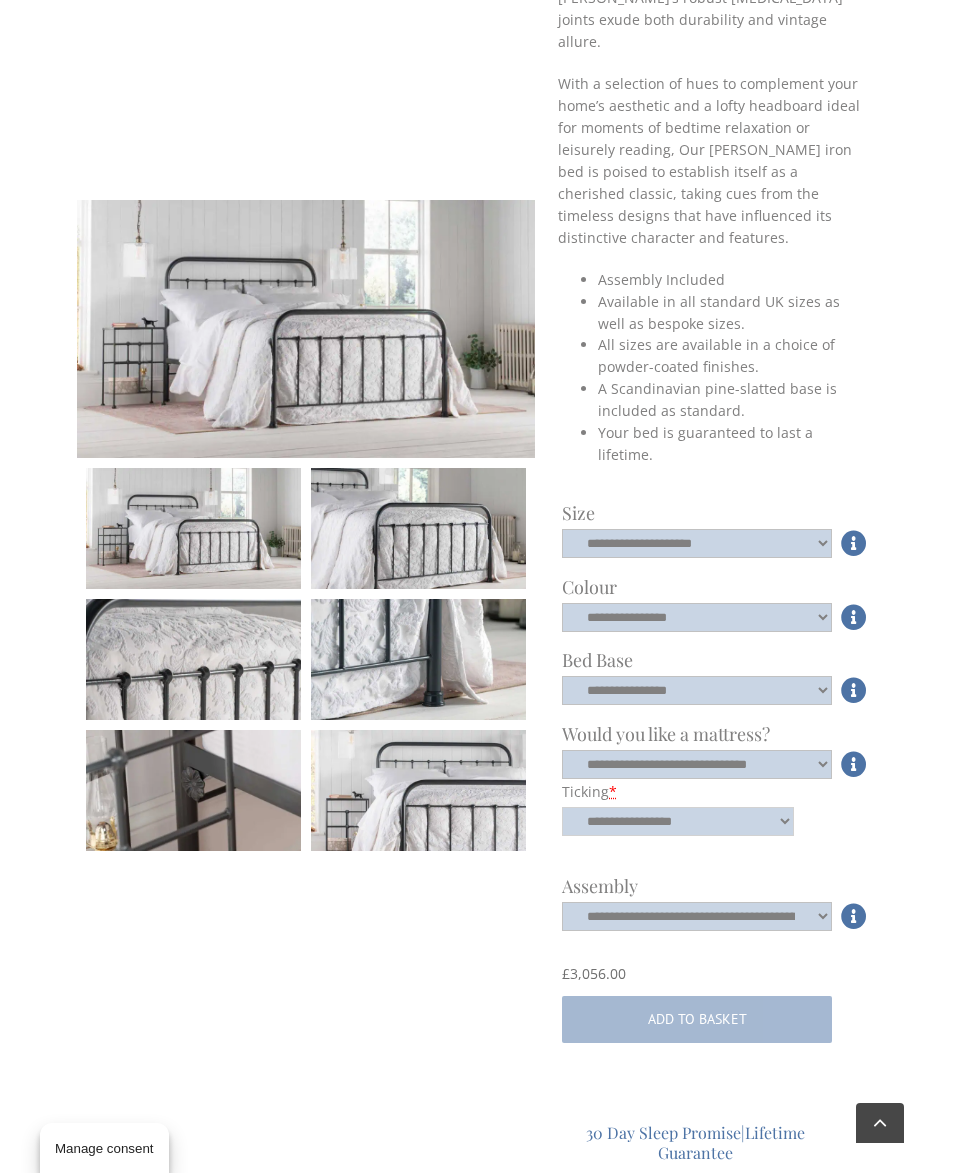 click on "**********" at bounding box center (678, 821) 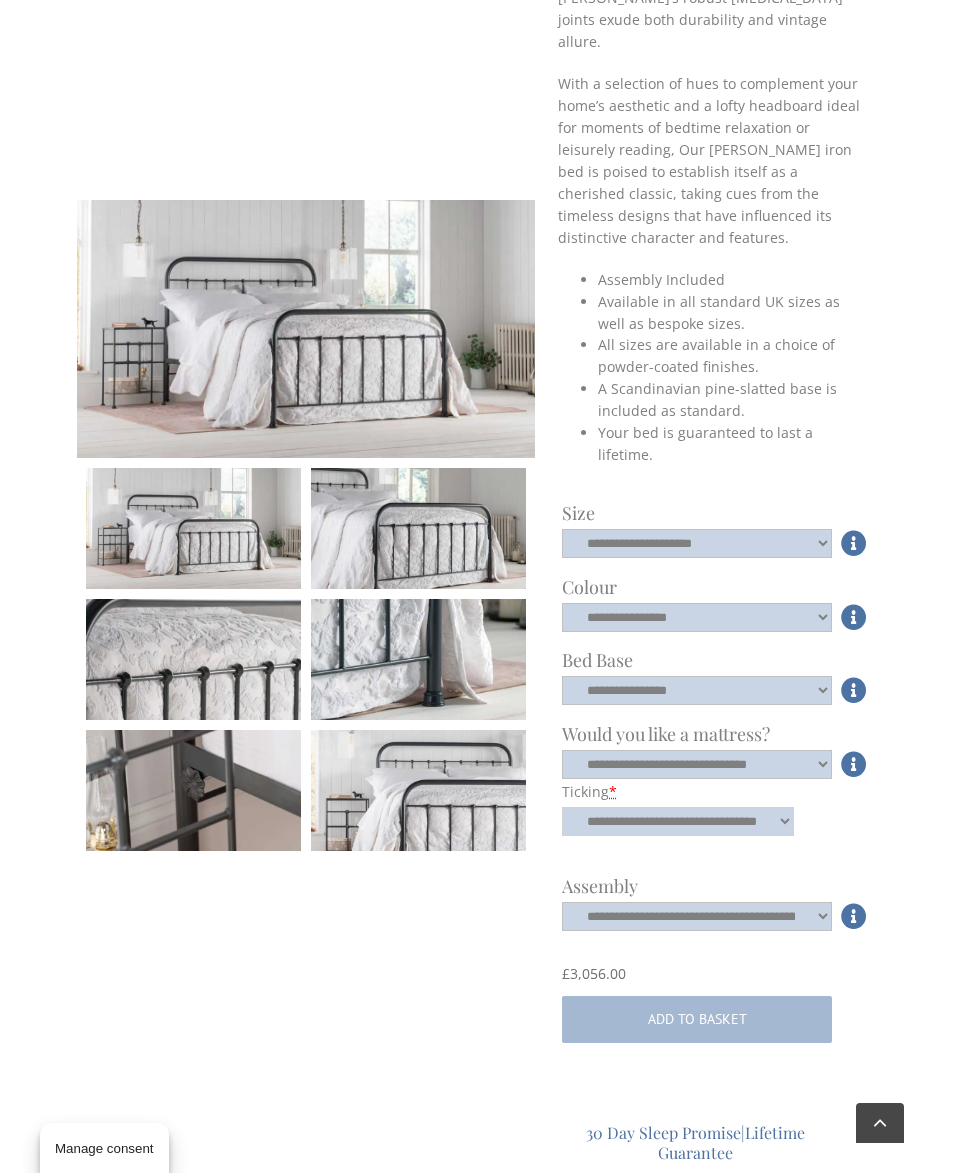 select on "**********" 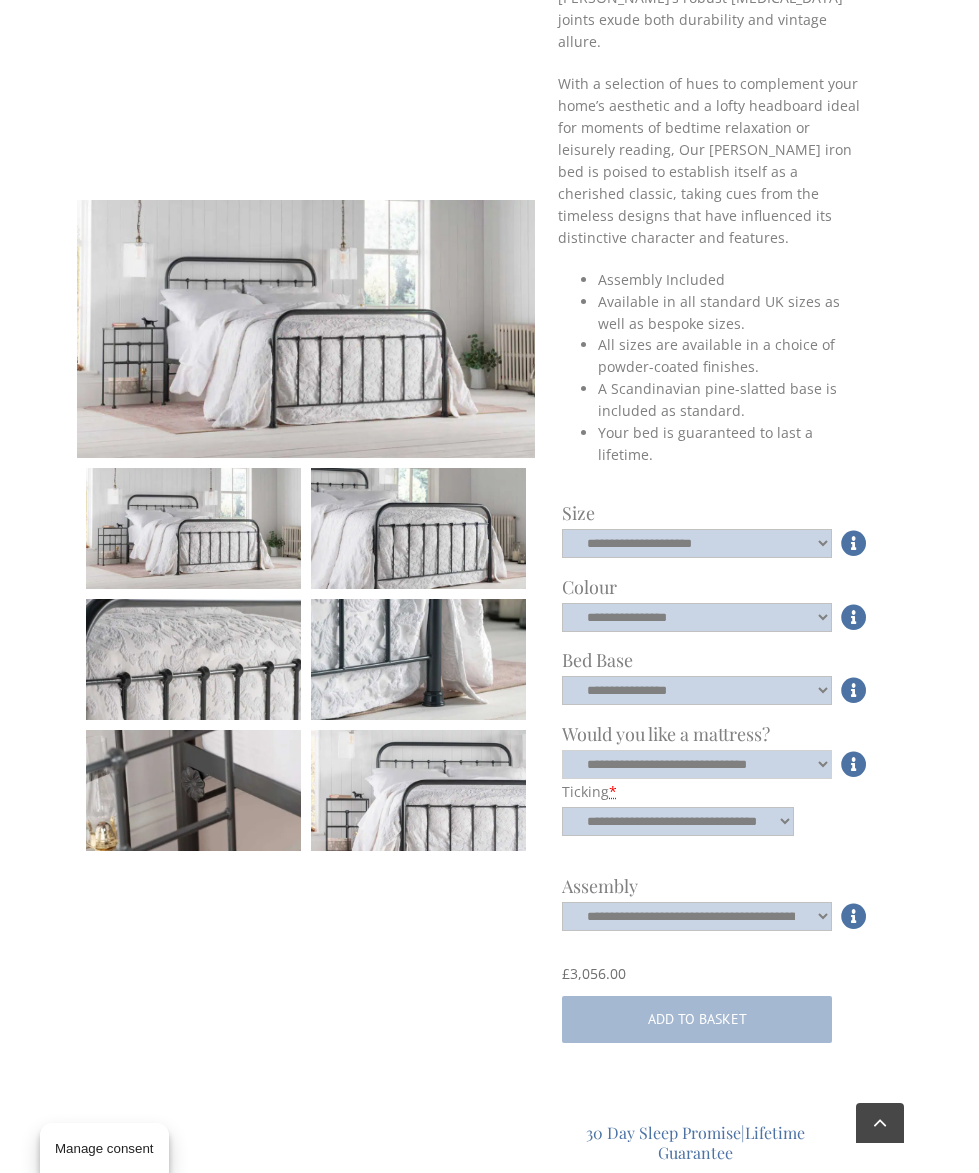 click on "**********" at bounding box center (697, 764) 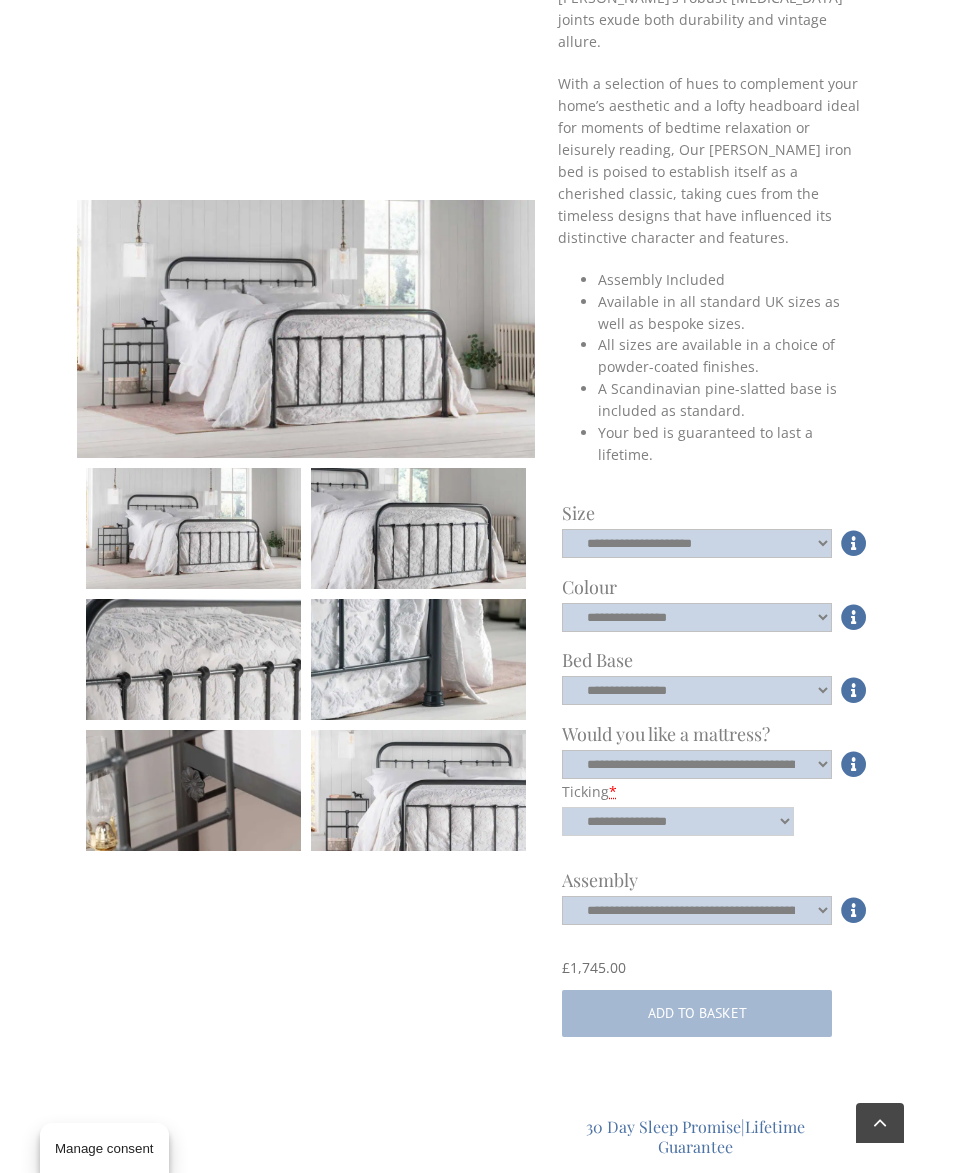 click on "**********" at bounding box center (678, 821) 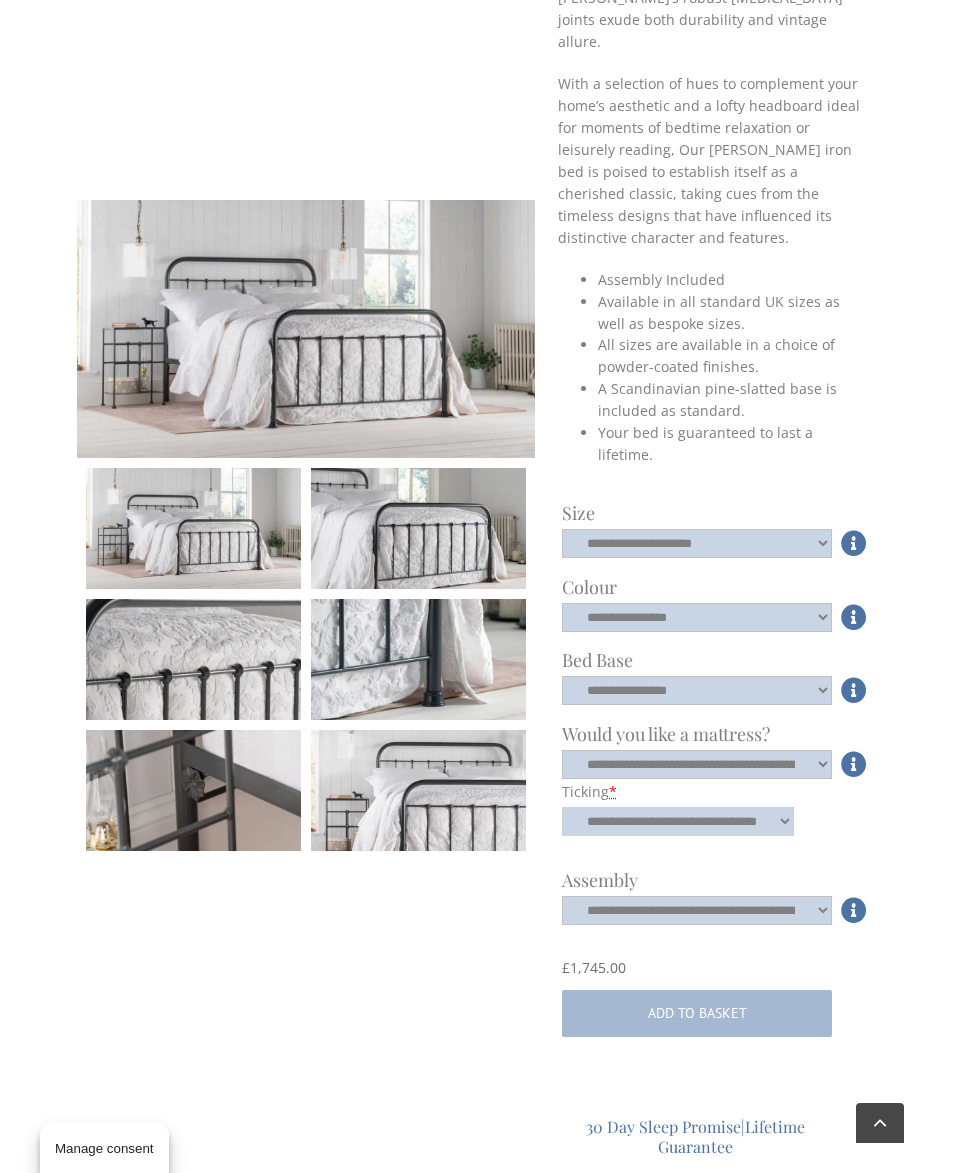 select on "**********" 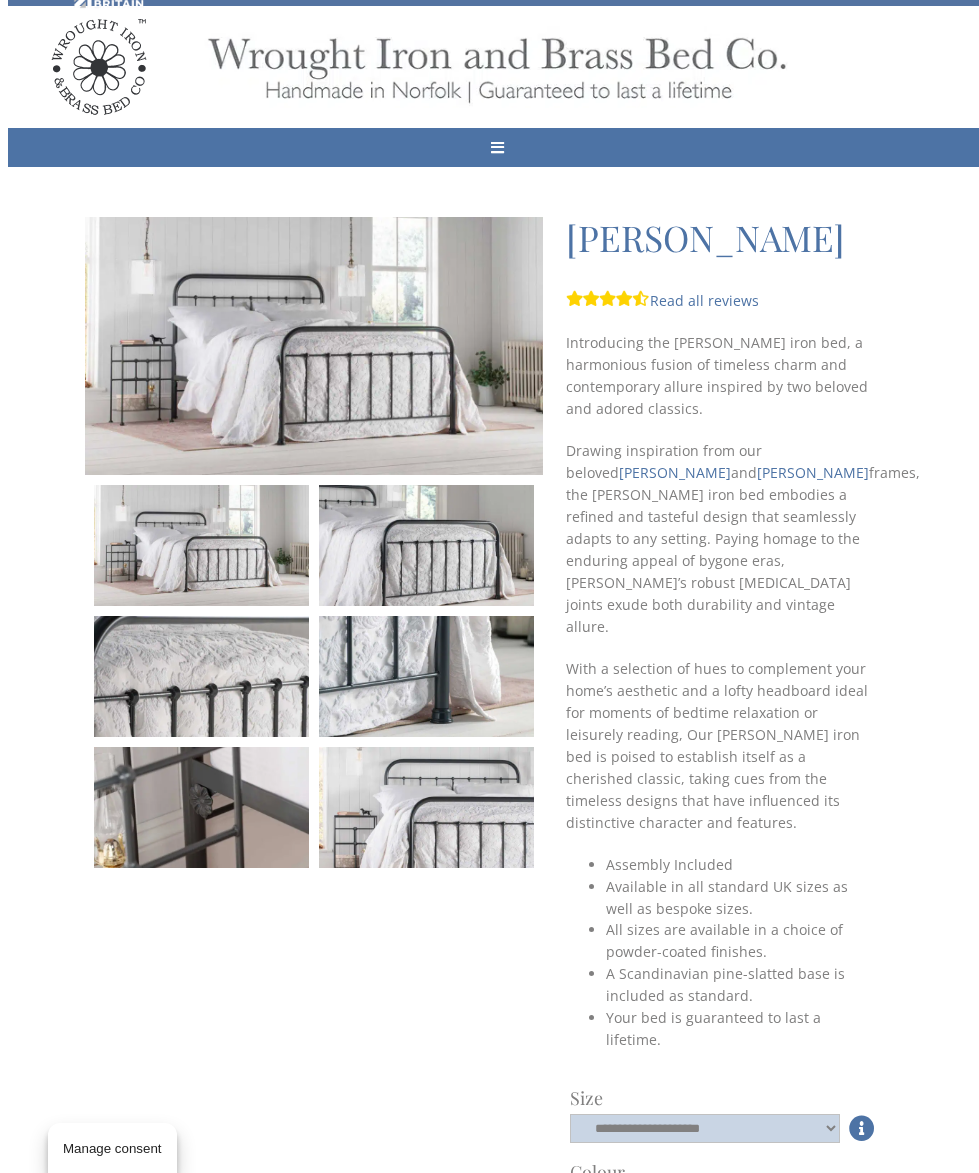 scroll, scrollTop: 0, scrollLeft: 0, axis: both 